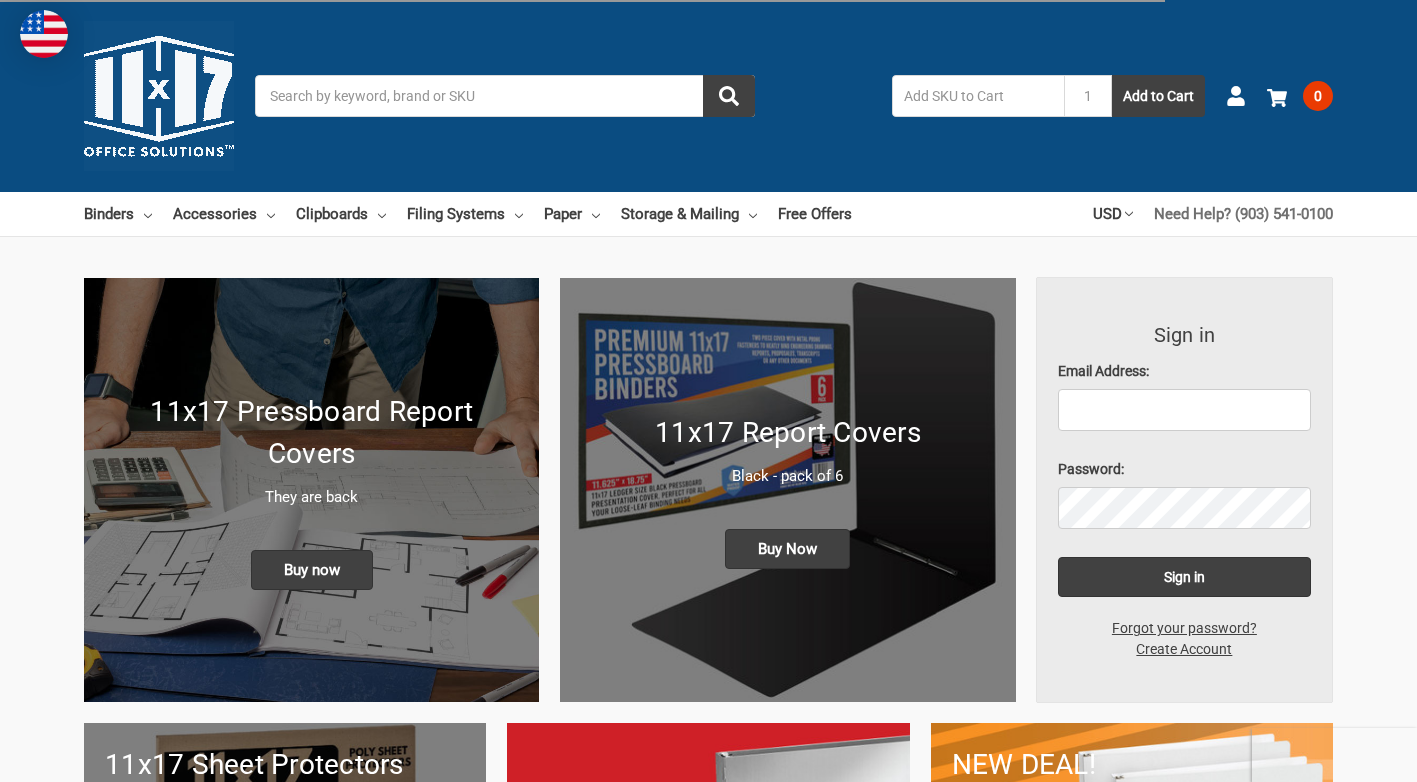 scroll, scrollTop: 0, scrollLeft: 0, axis: both 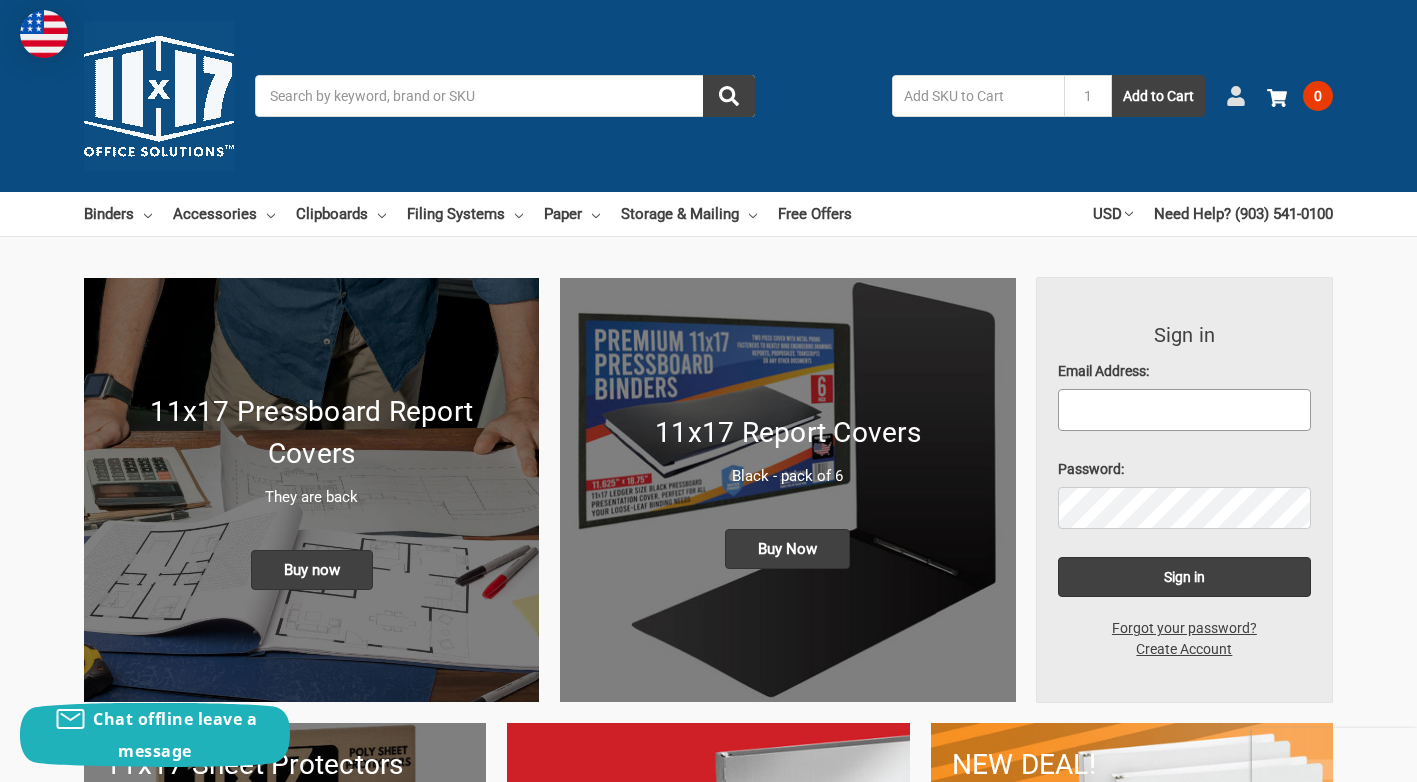 type on "[EMAIL]" 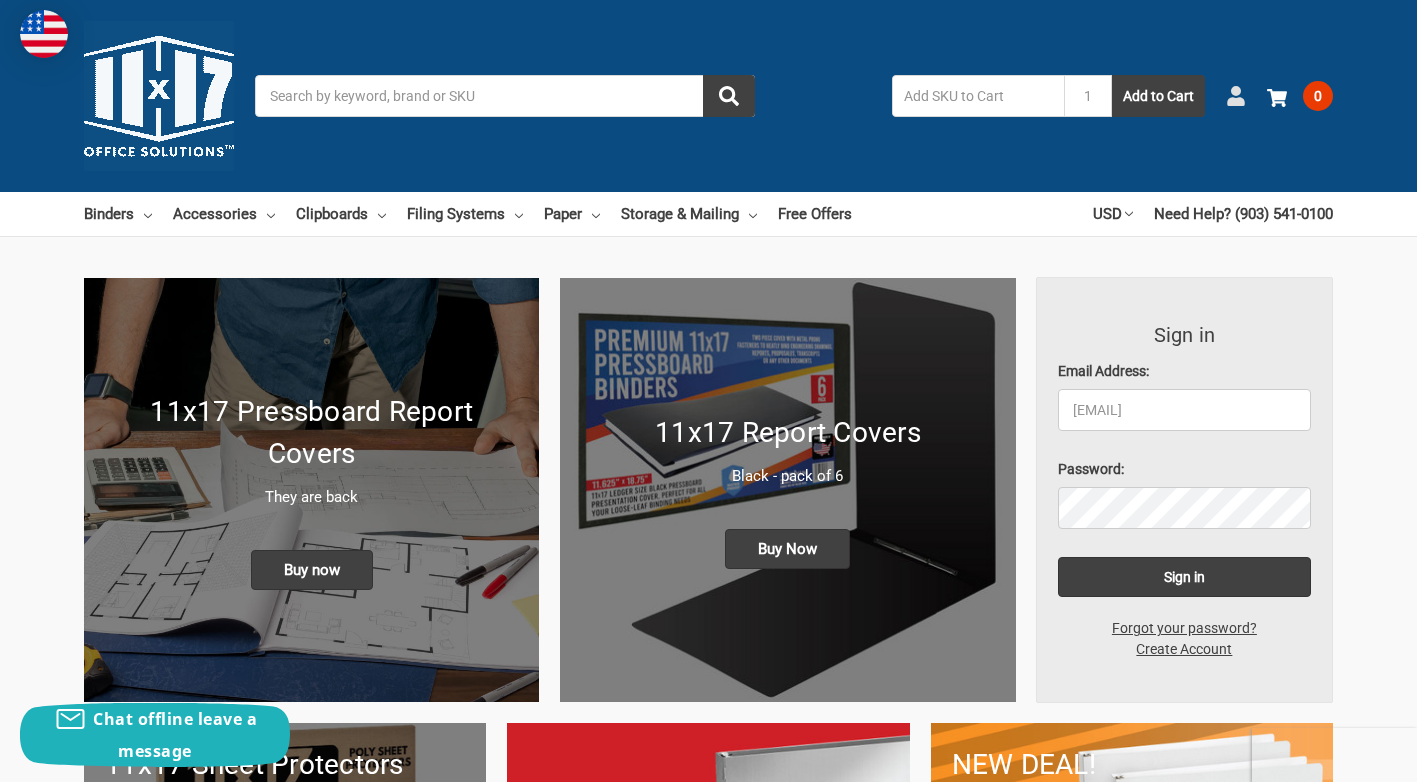 click 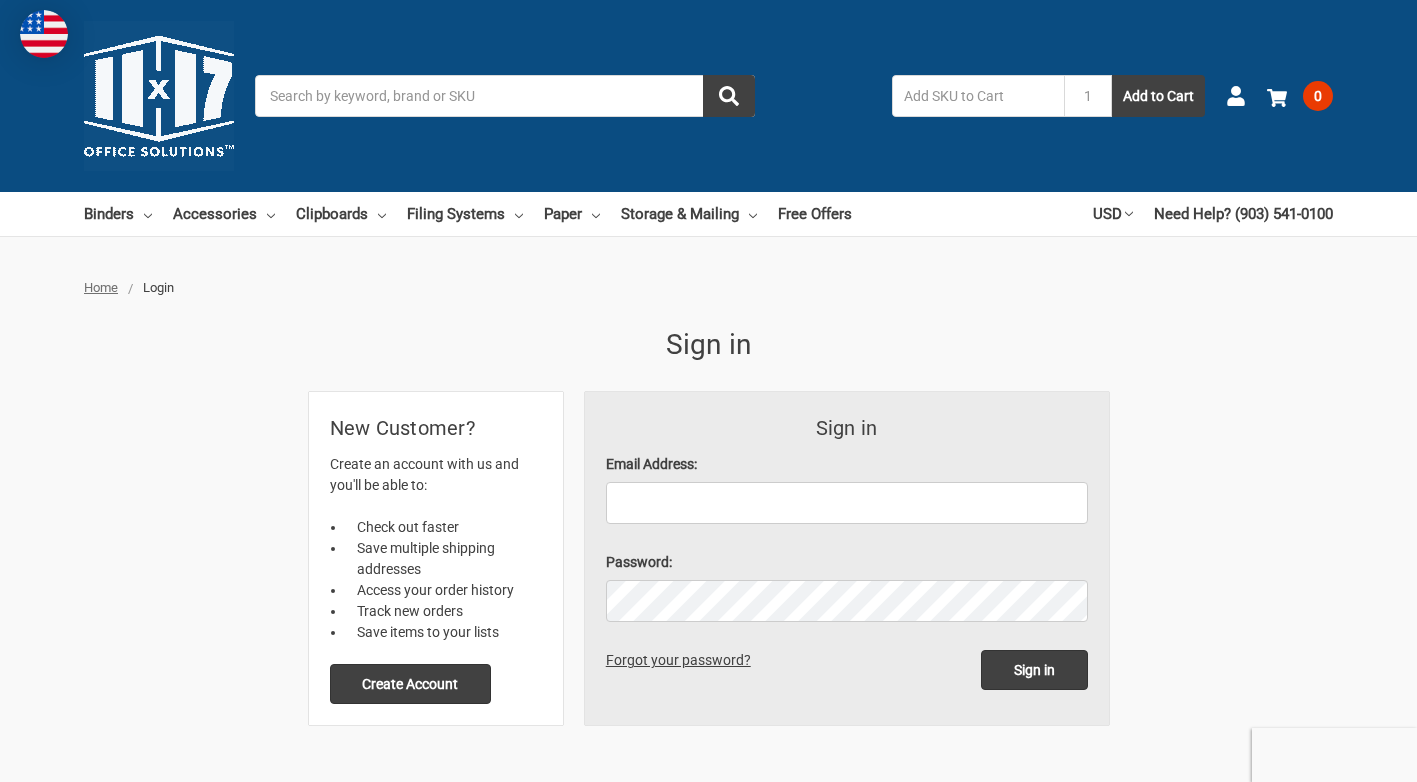 scroll, scrollTop: 0, scrollLeft: 0, axis: both 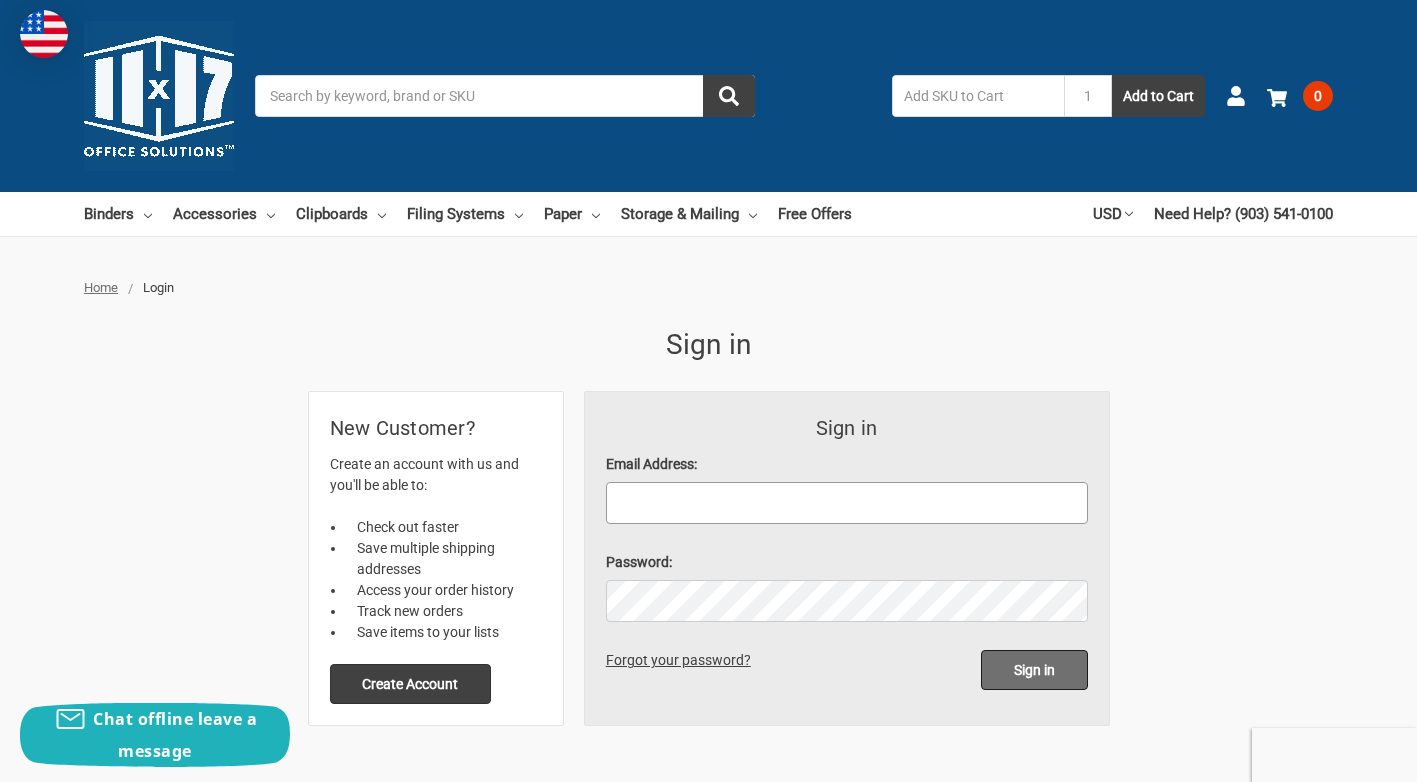 type on "[EMAIL]" 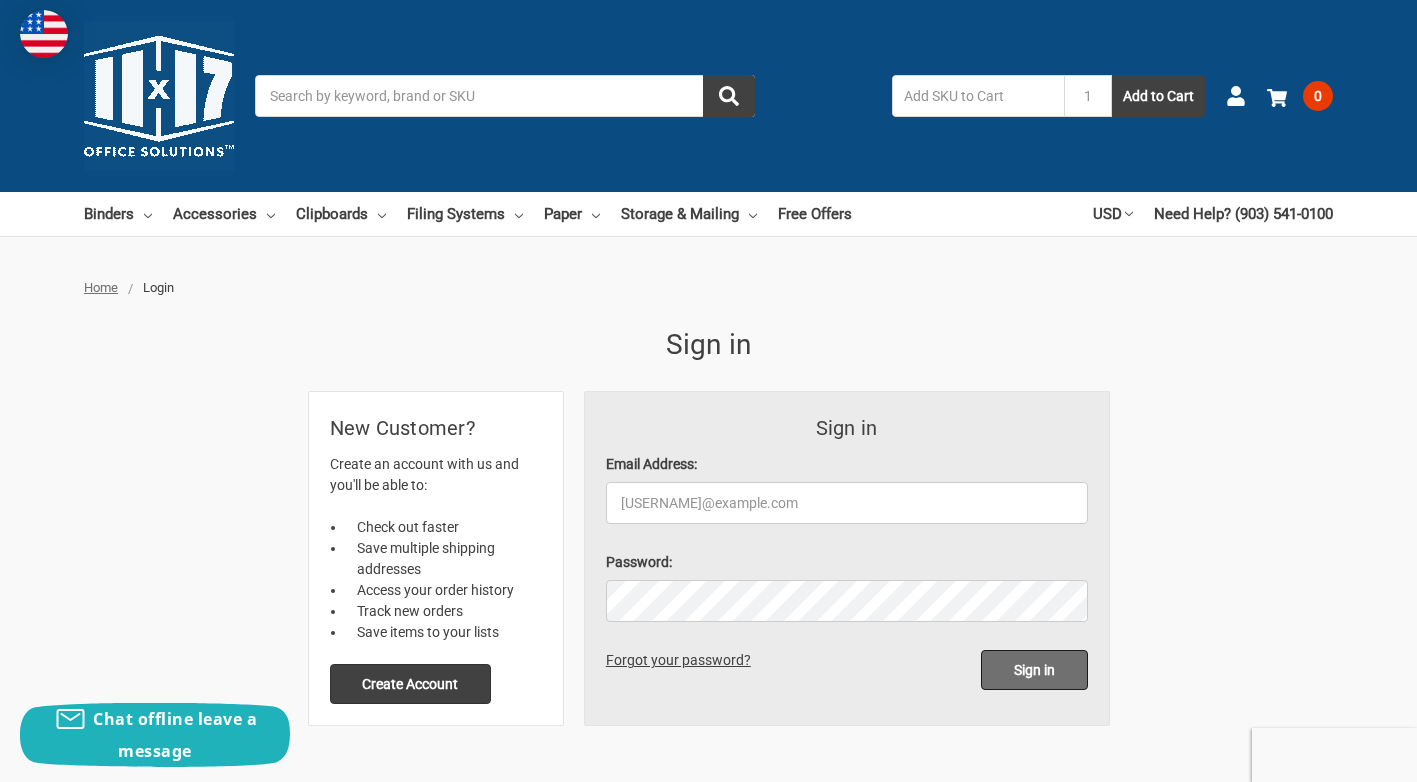 click on "Sign in" at bounding box center [1034, 670] 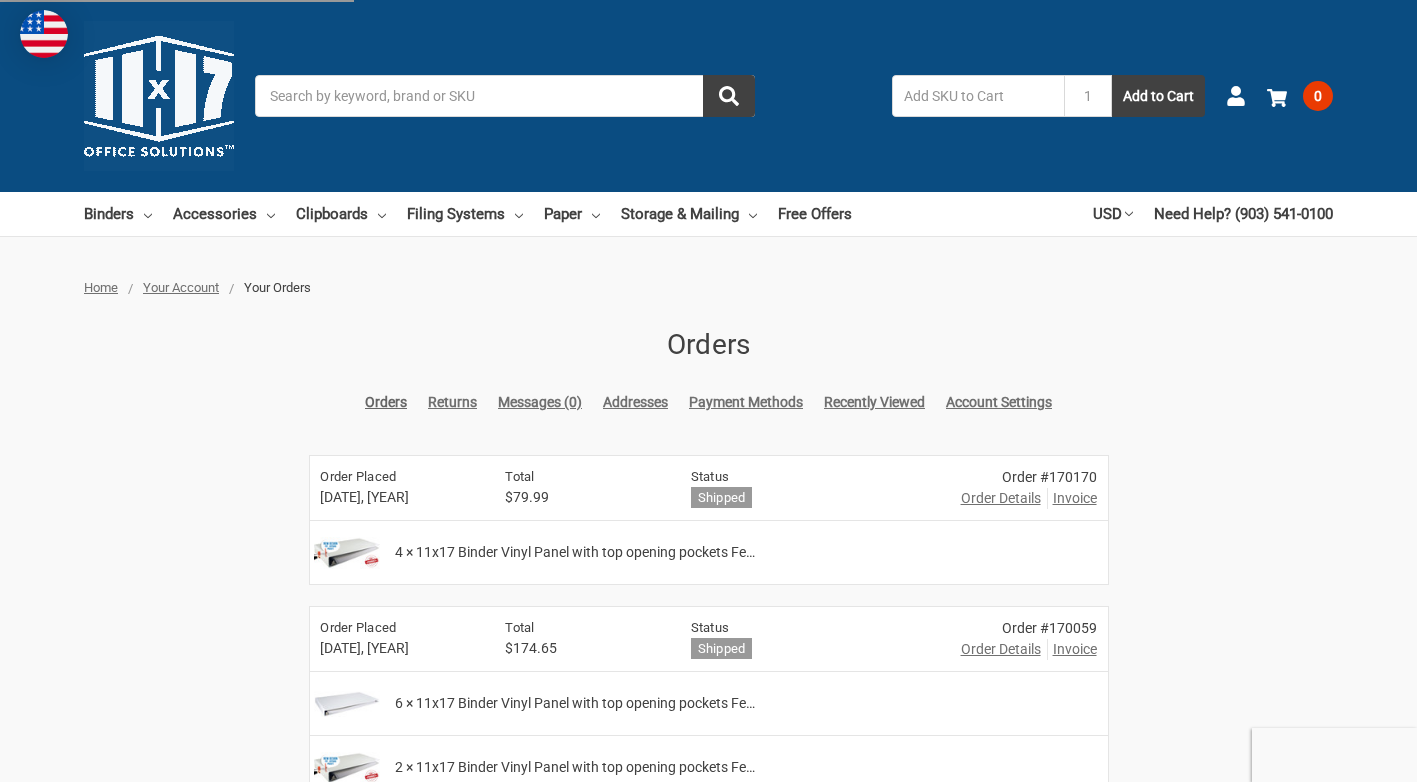 scroll, scrollTop: 0, scrollLeft: 0, axis: both 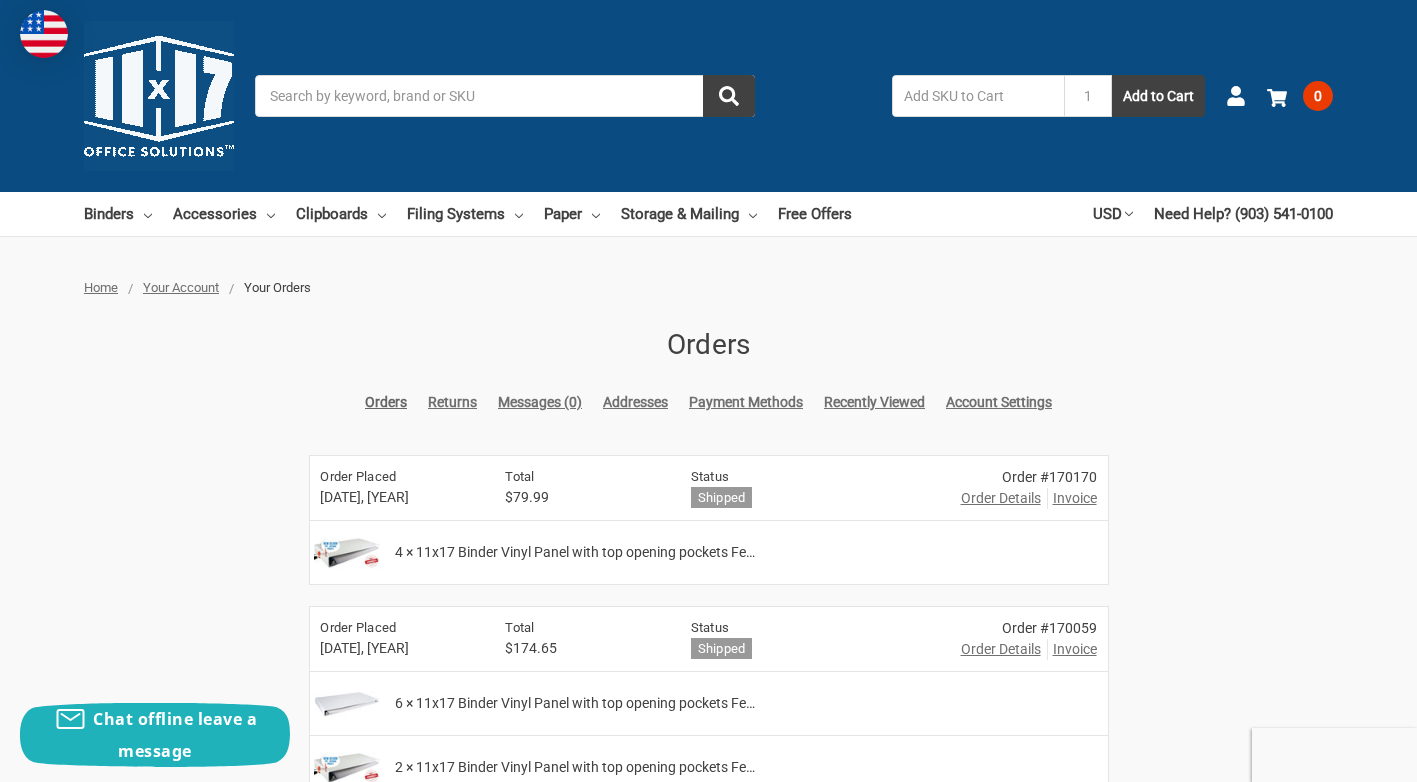 click on "Search" at bounding box center [505, 96] 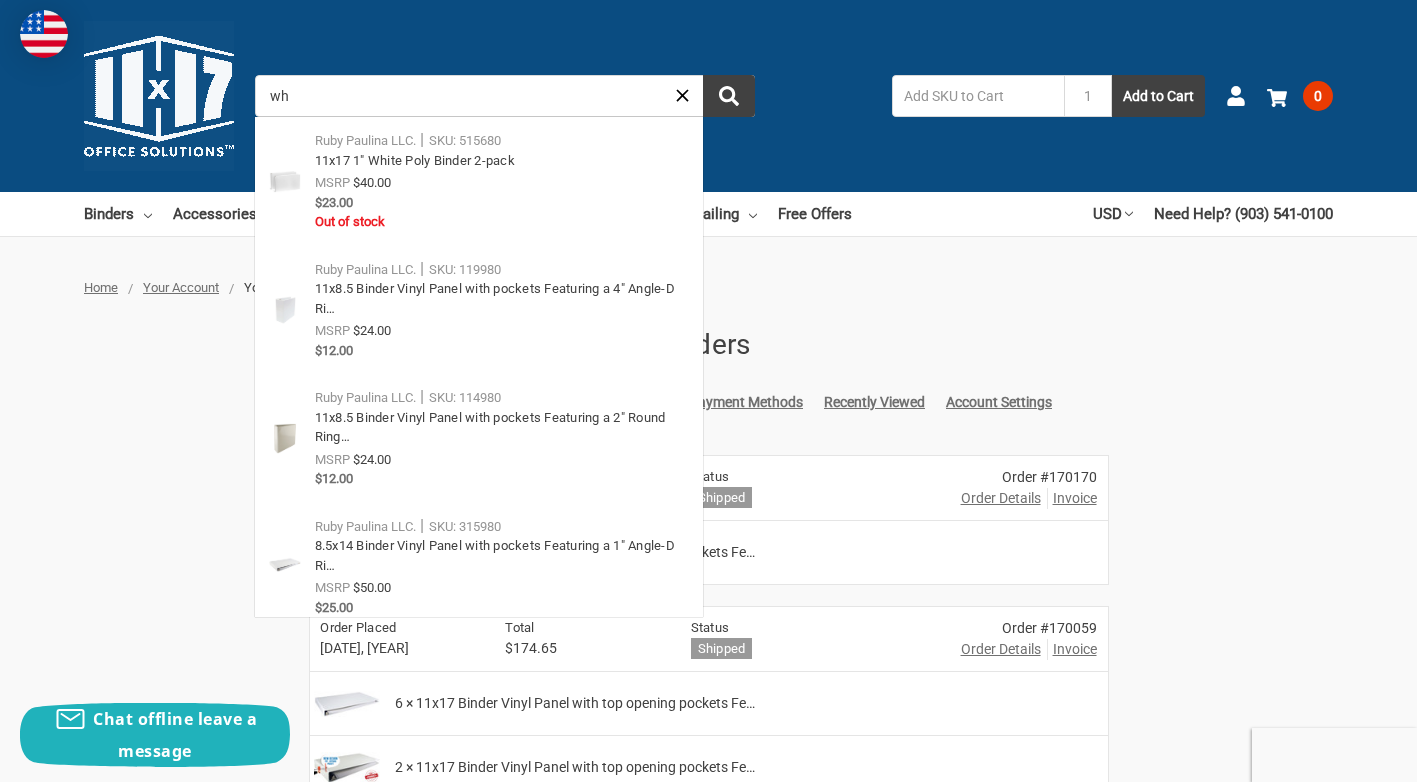 type on "w" 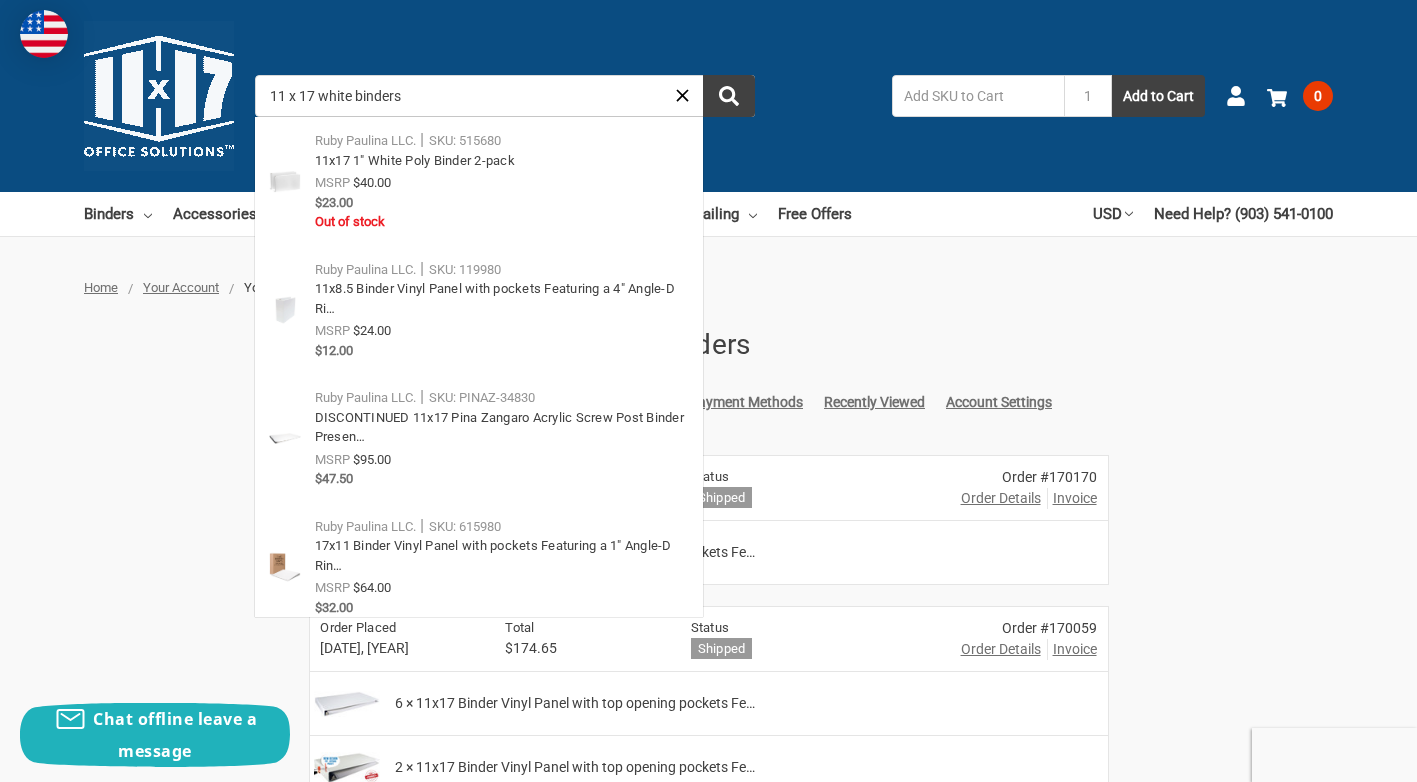 type on "11 x 17 white binders" 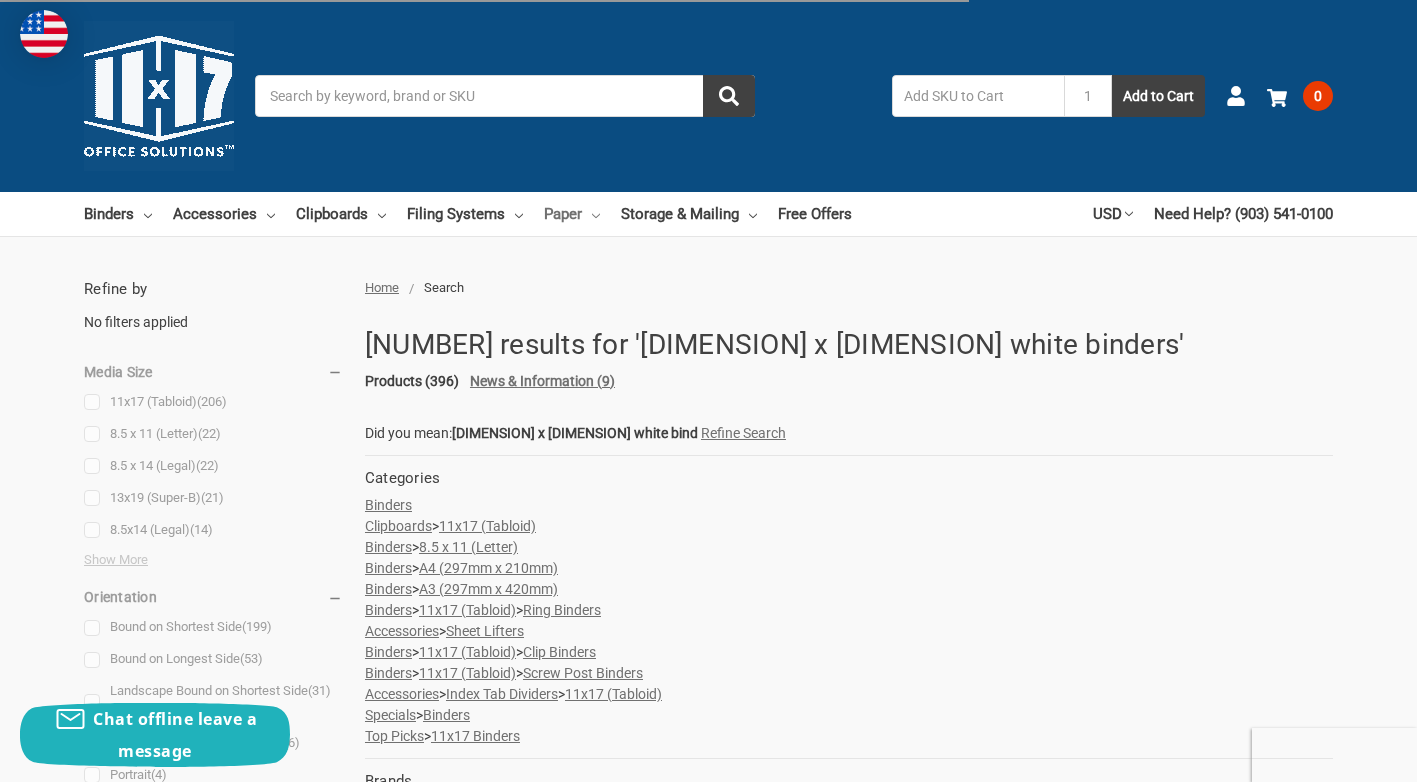 scroll, scrollTop: 0, scrollLeft: 0, axis: both 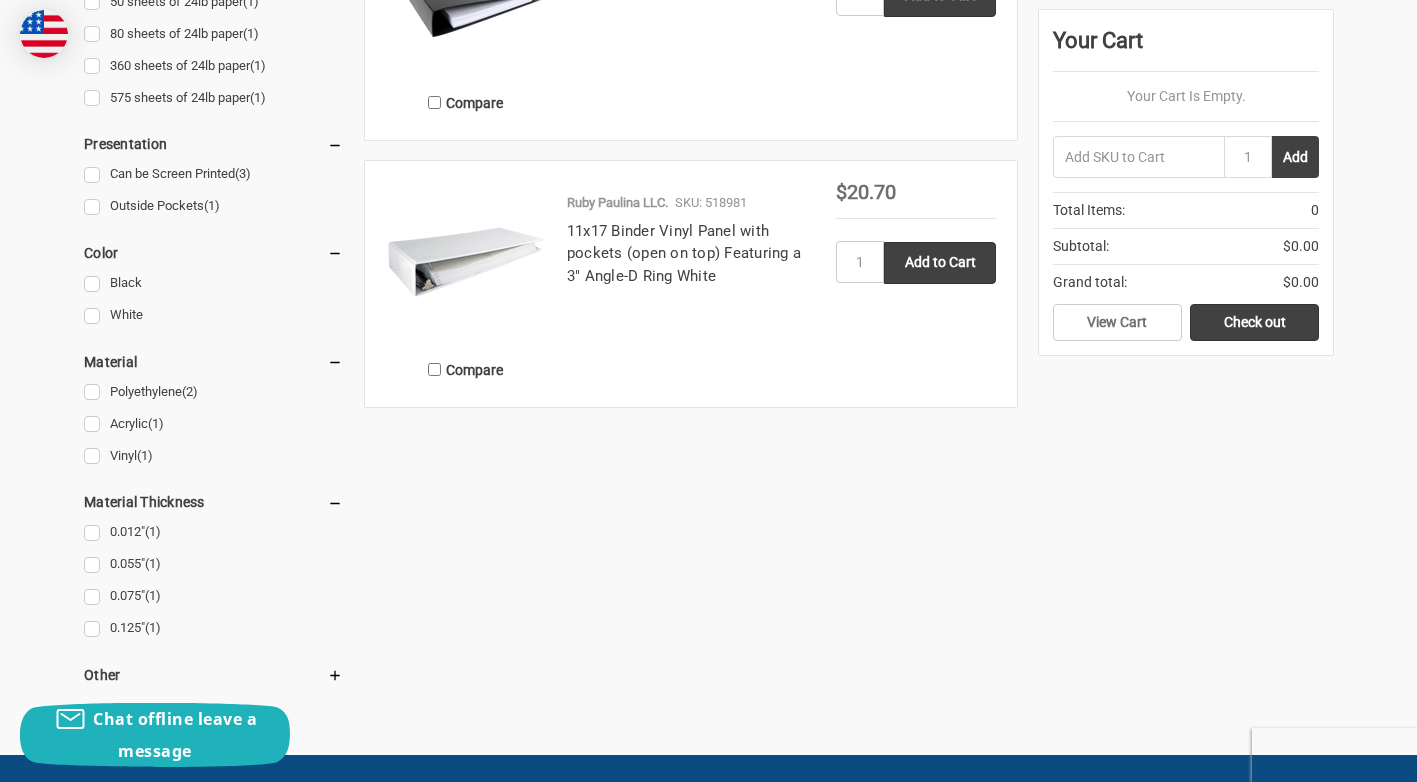 click at bounding box center [466, 262] 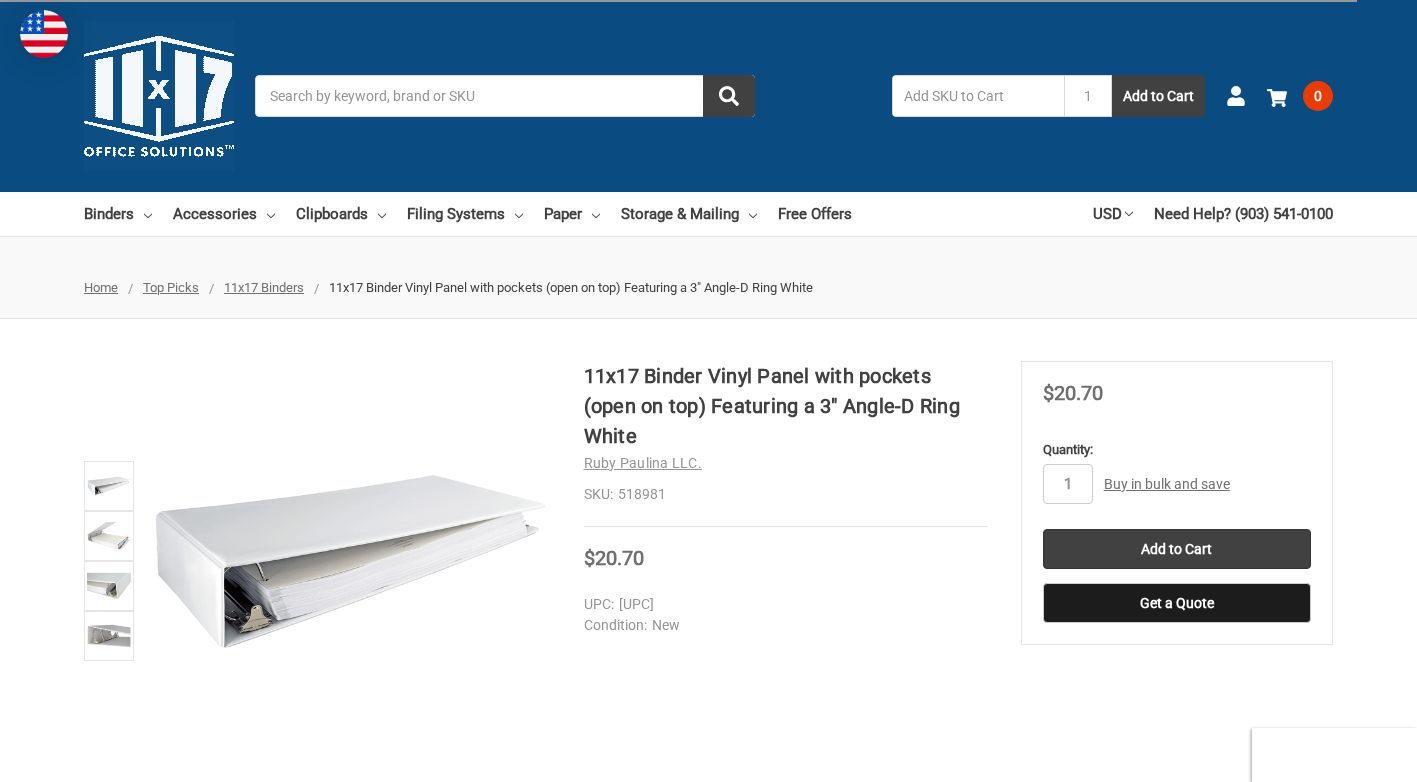 scroll, scrollTop: 0, scrollLeft: 0, axis: both 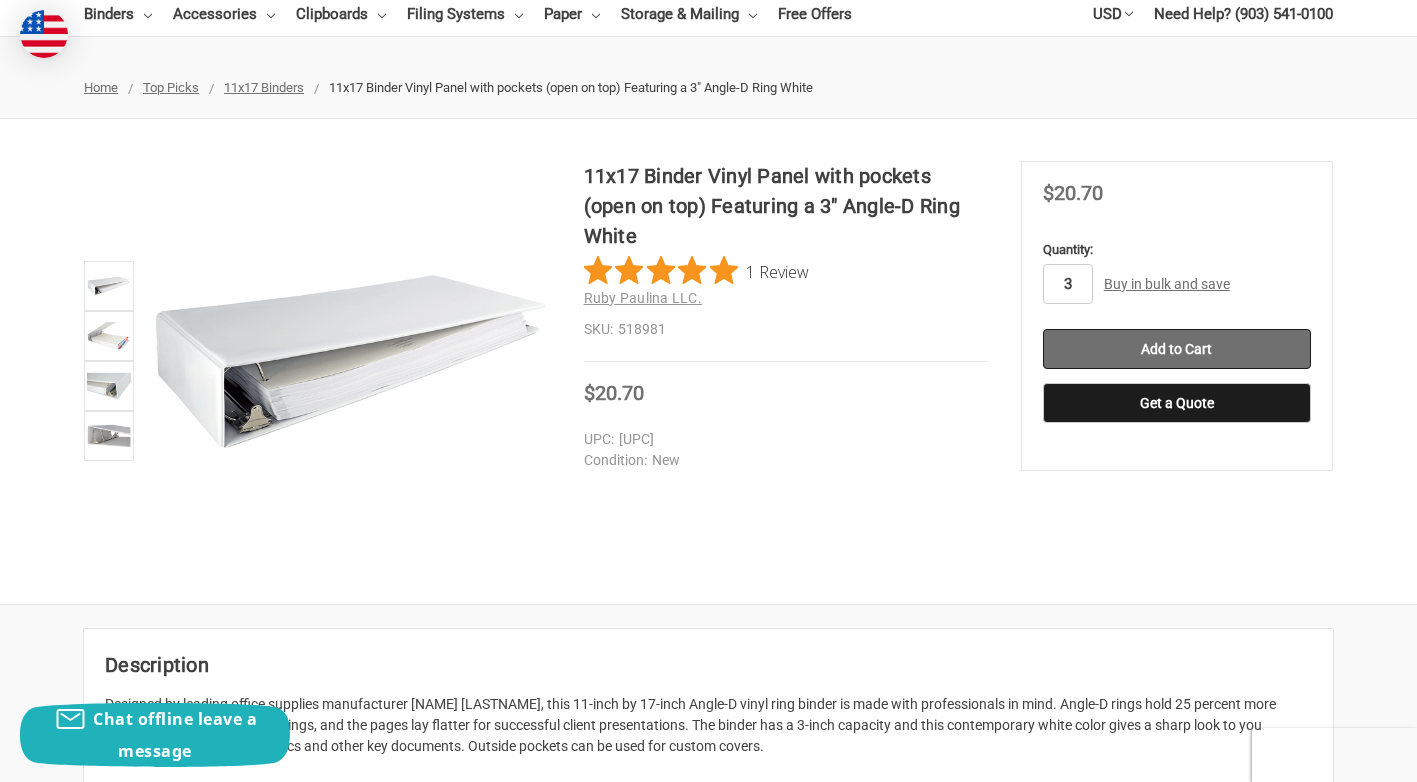 type on "3" 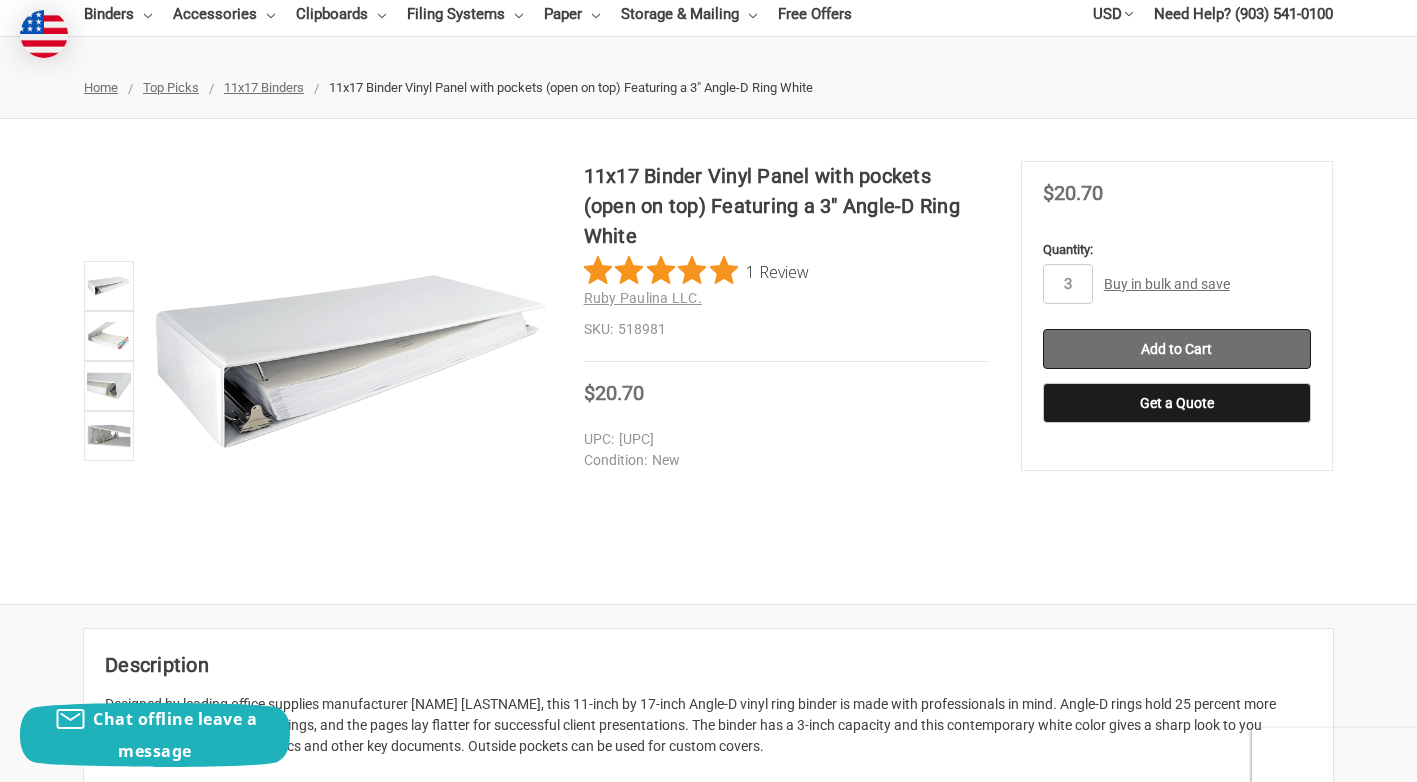 click on "Add to Cart" at bounding box center [1177, 349] 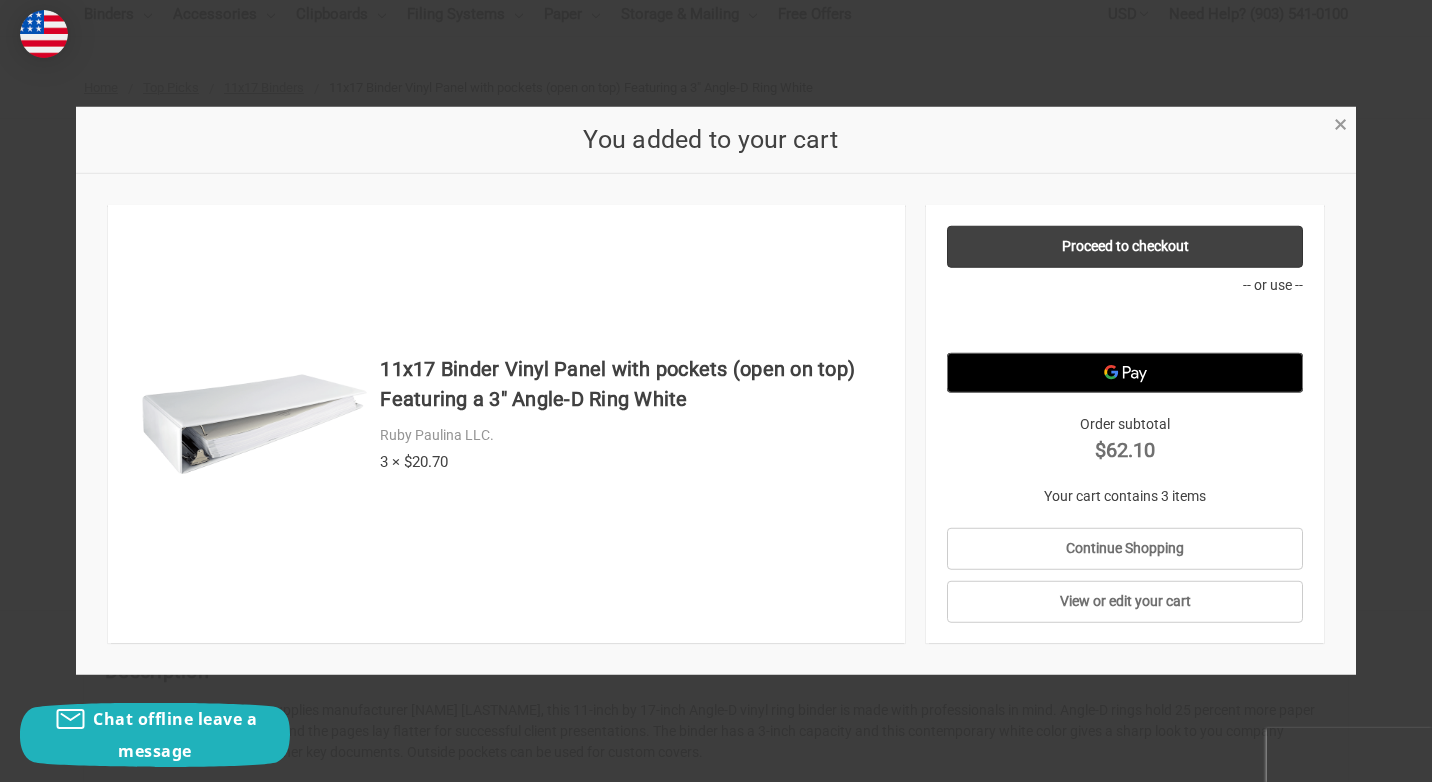 click on "×" at bounding box center [1340, 124] 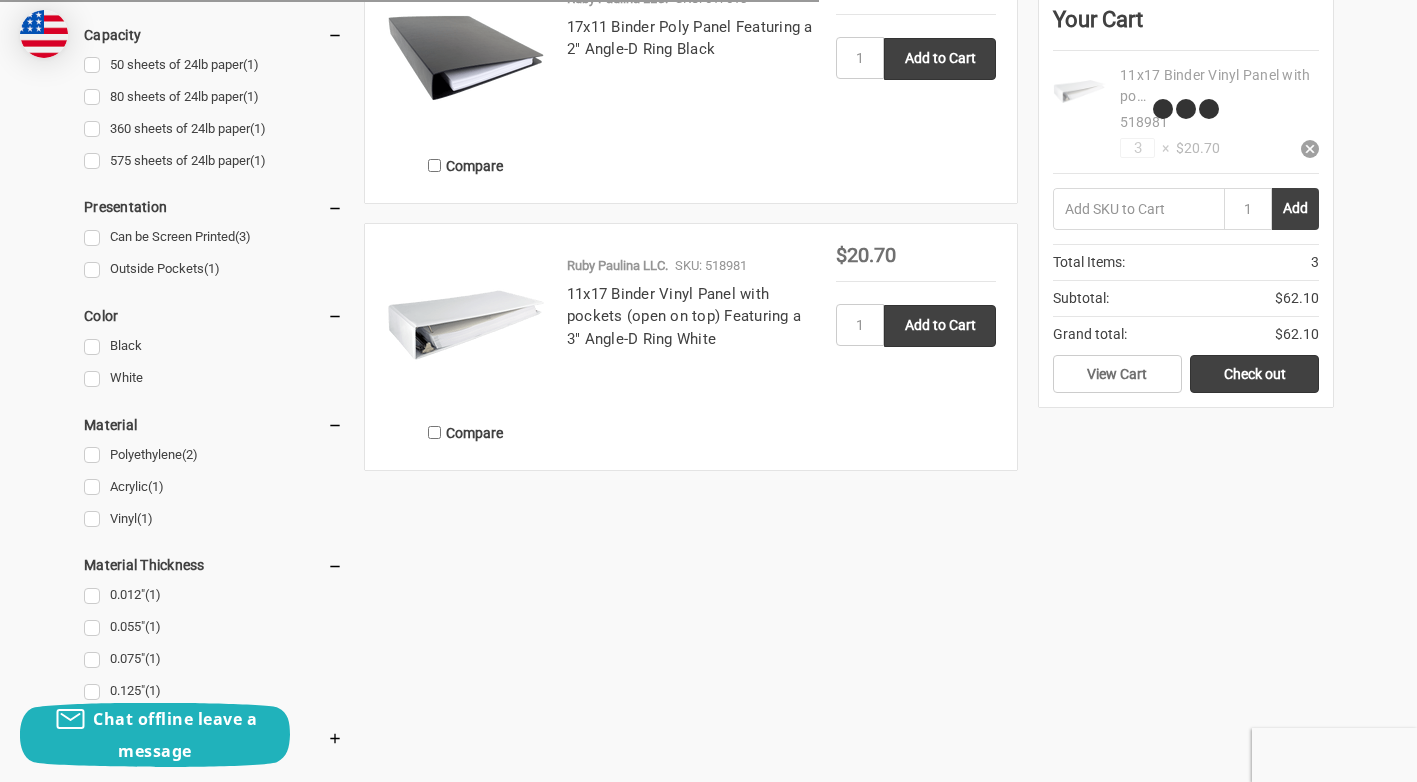 scroll, scrollTop: 600, scrollLeft: 0, axis: vertical 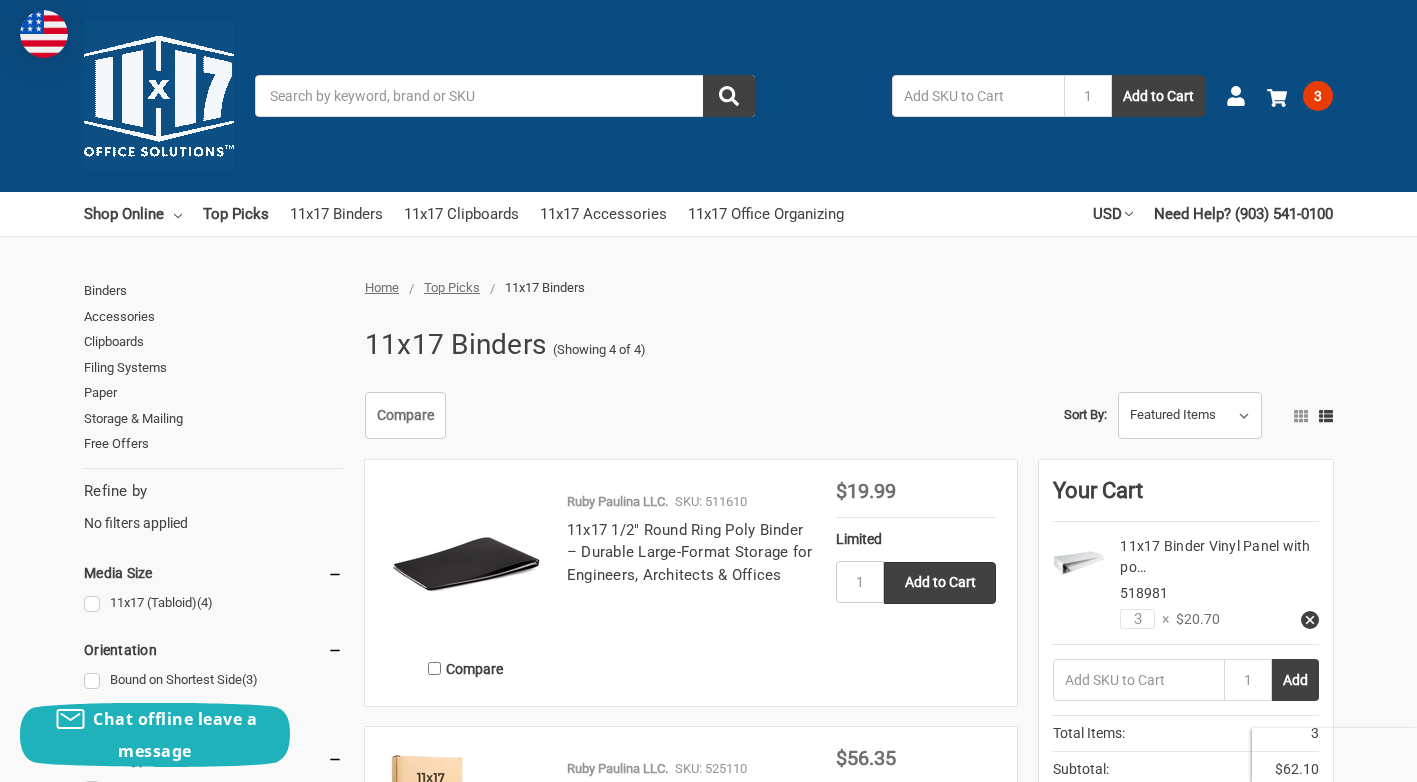 click on "Search" at bounding box center [505, 96] 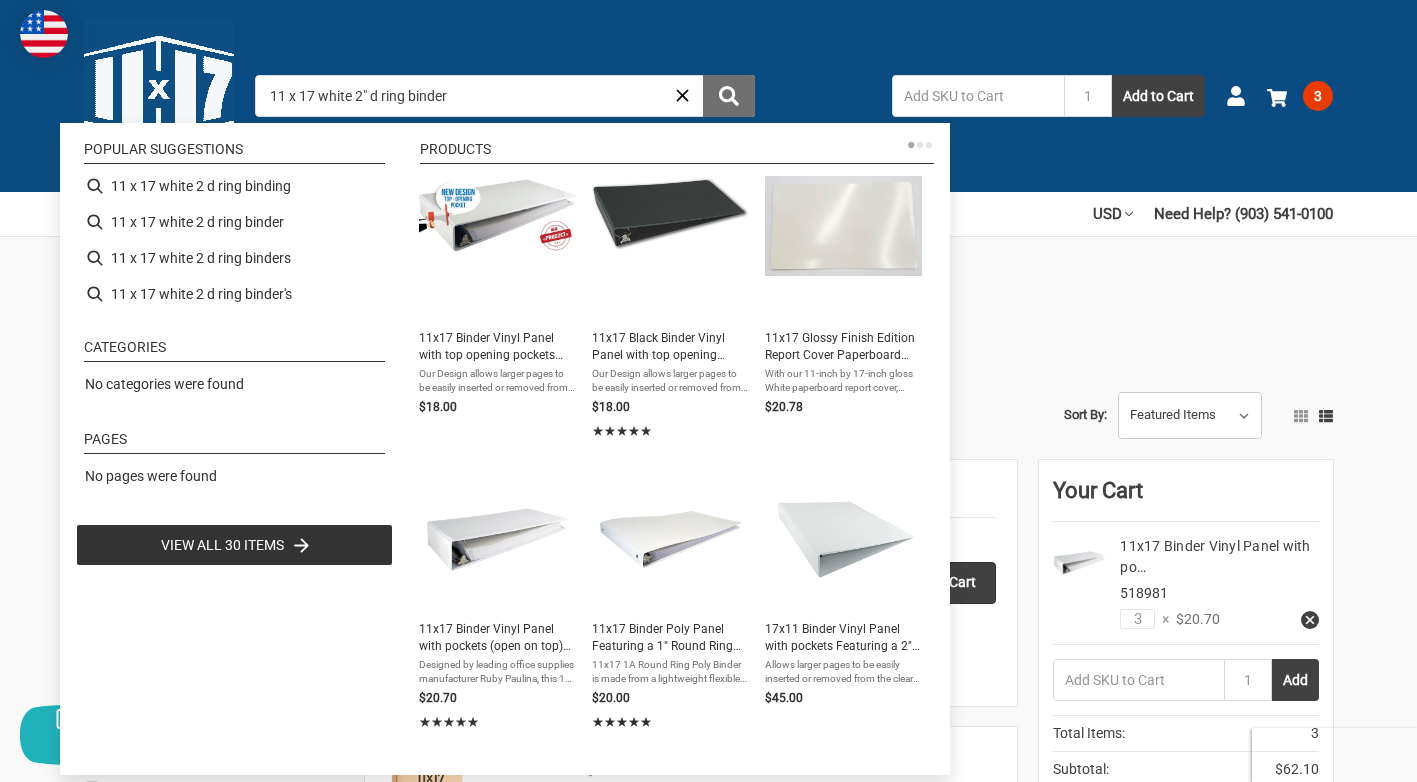 type on "11 x 17 white 2" d ring binder" 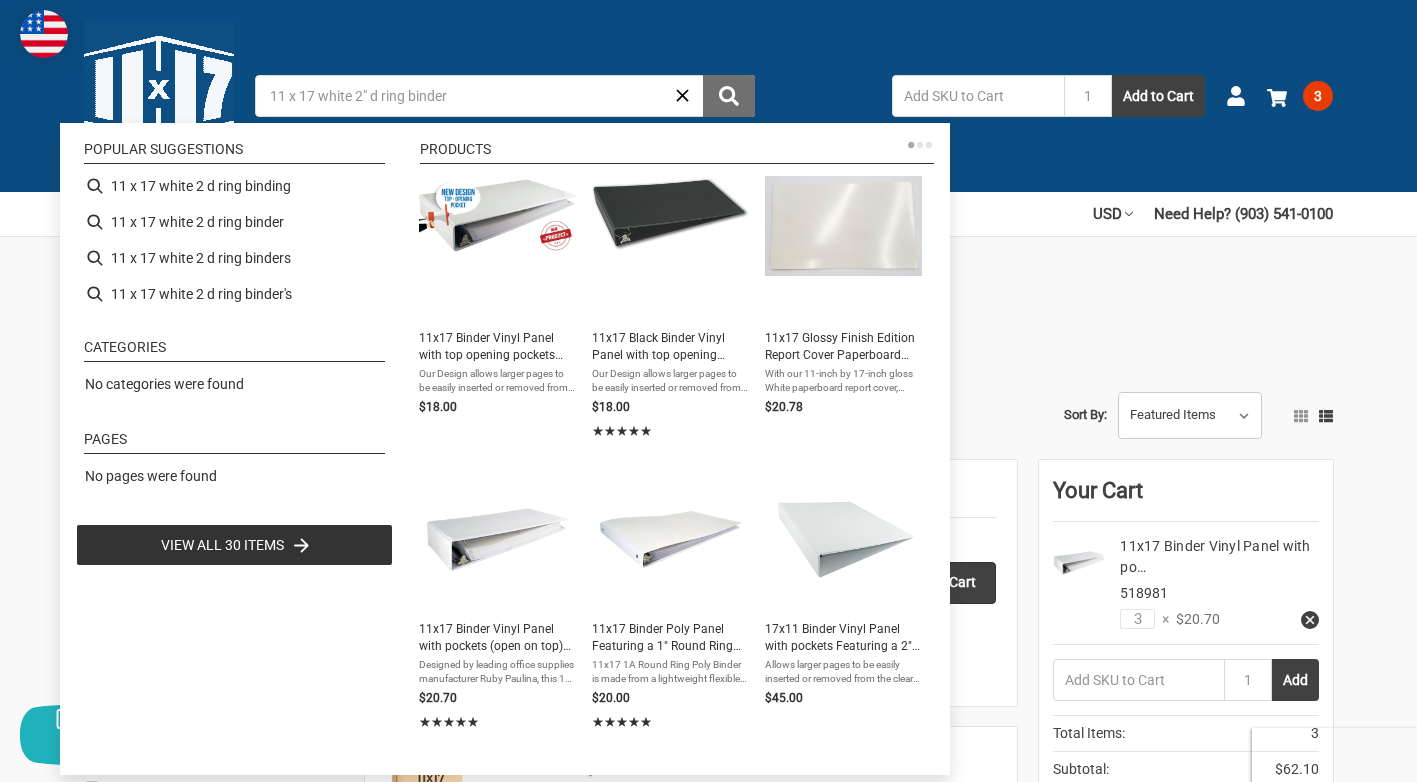 click 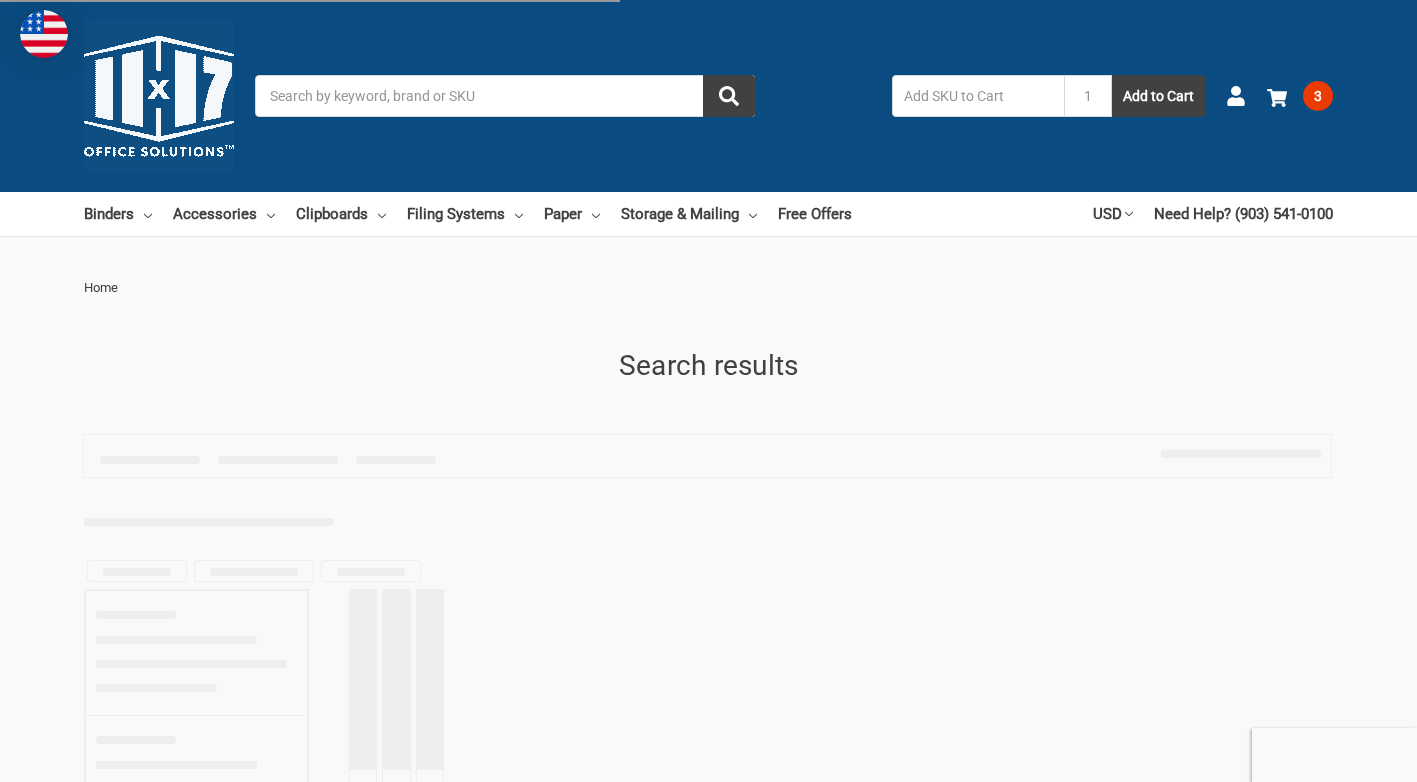 scroll, scrollTop: 0, scrollLeft: 0, axis: both 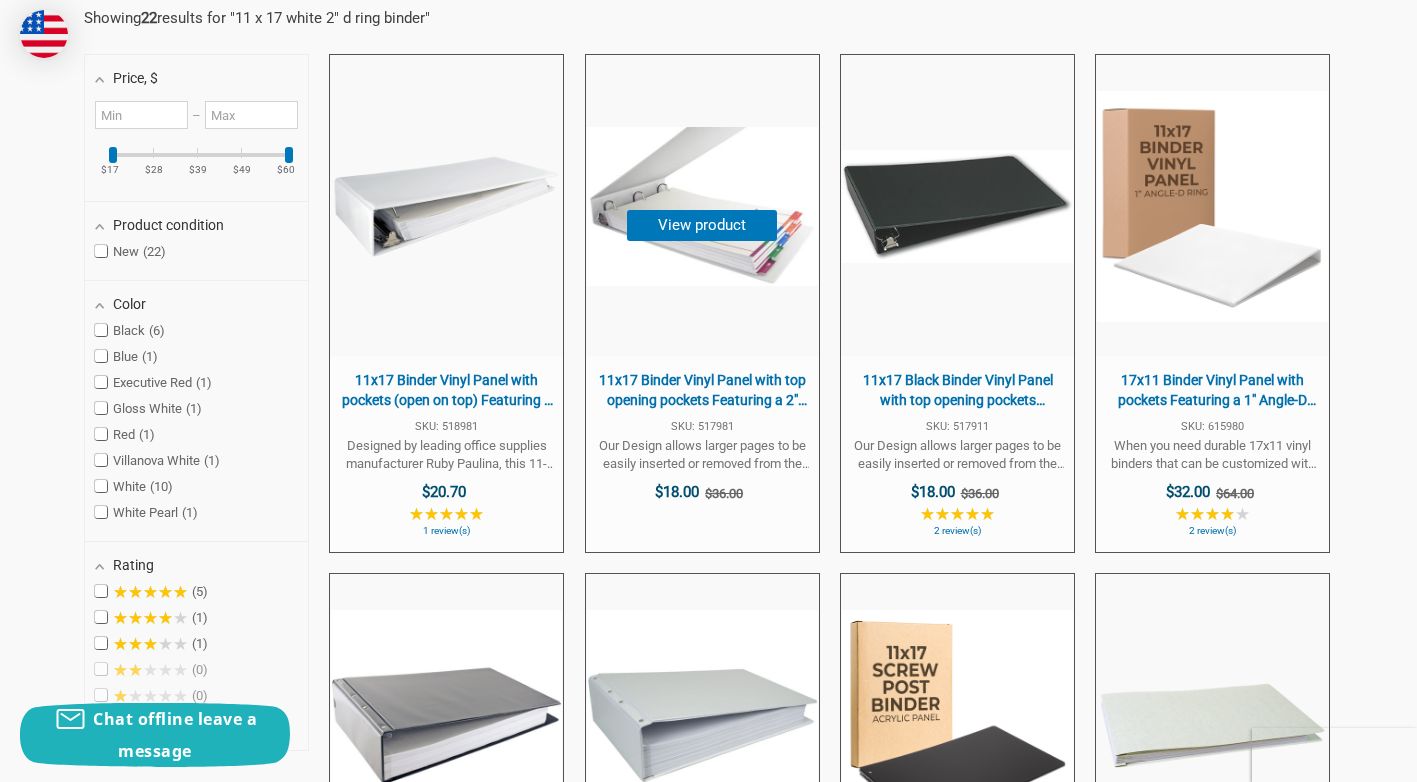 click on "11x17 Binder Vinyl Panel with top opening pockets Featuring a 2" Angle-D Ring White" at bounding box center (702, 390) 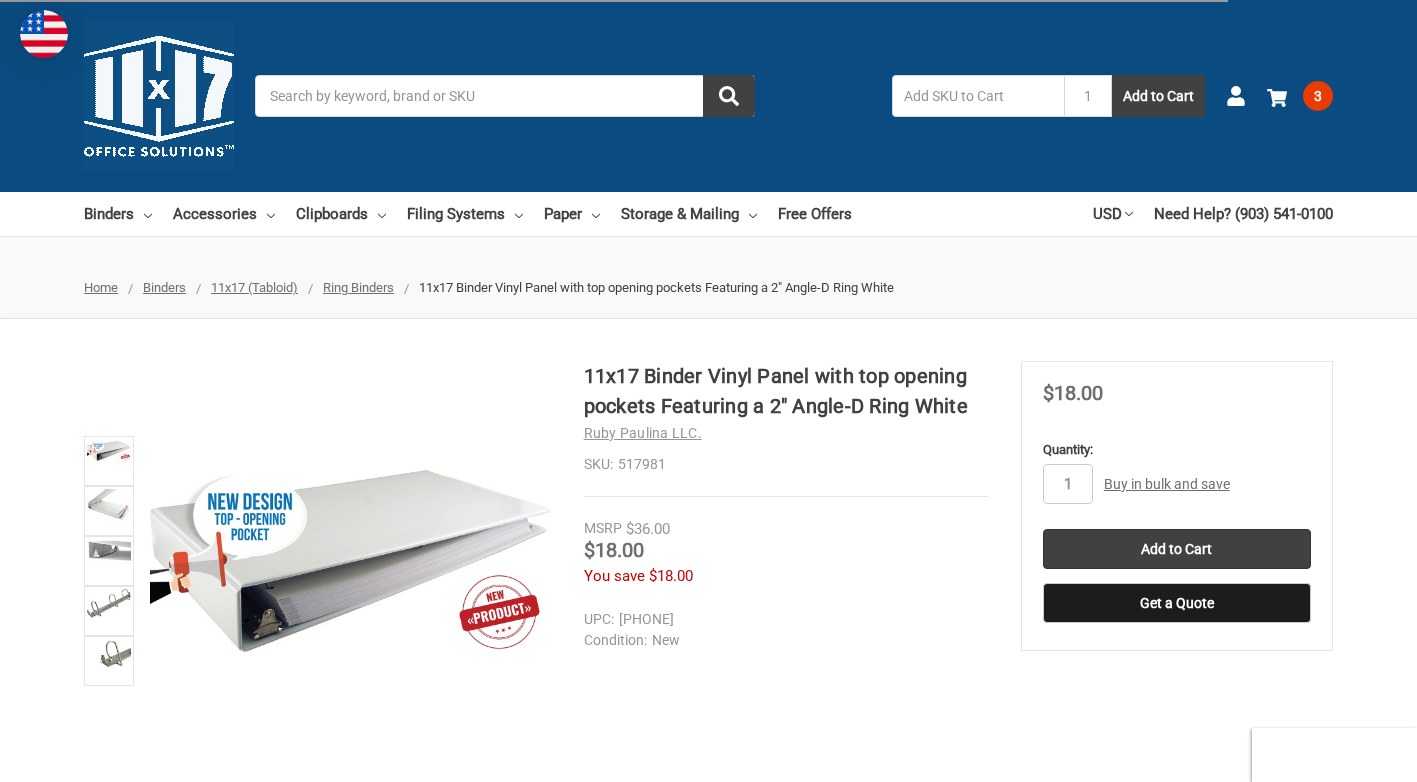 scroll, scrollTop: 0, scrollLeft: 0, axis: both 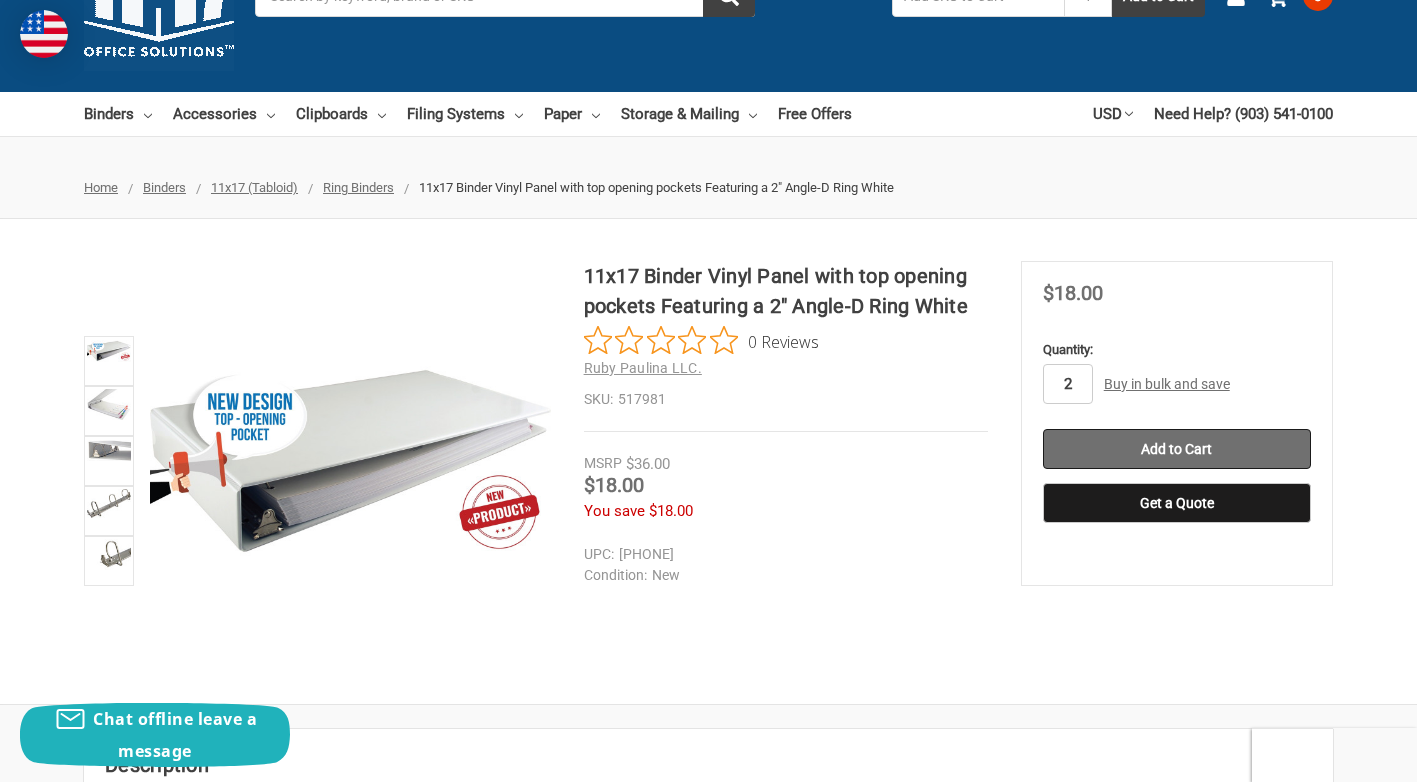 type on "2" 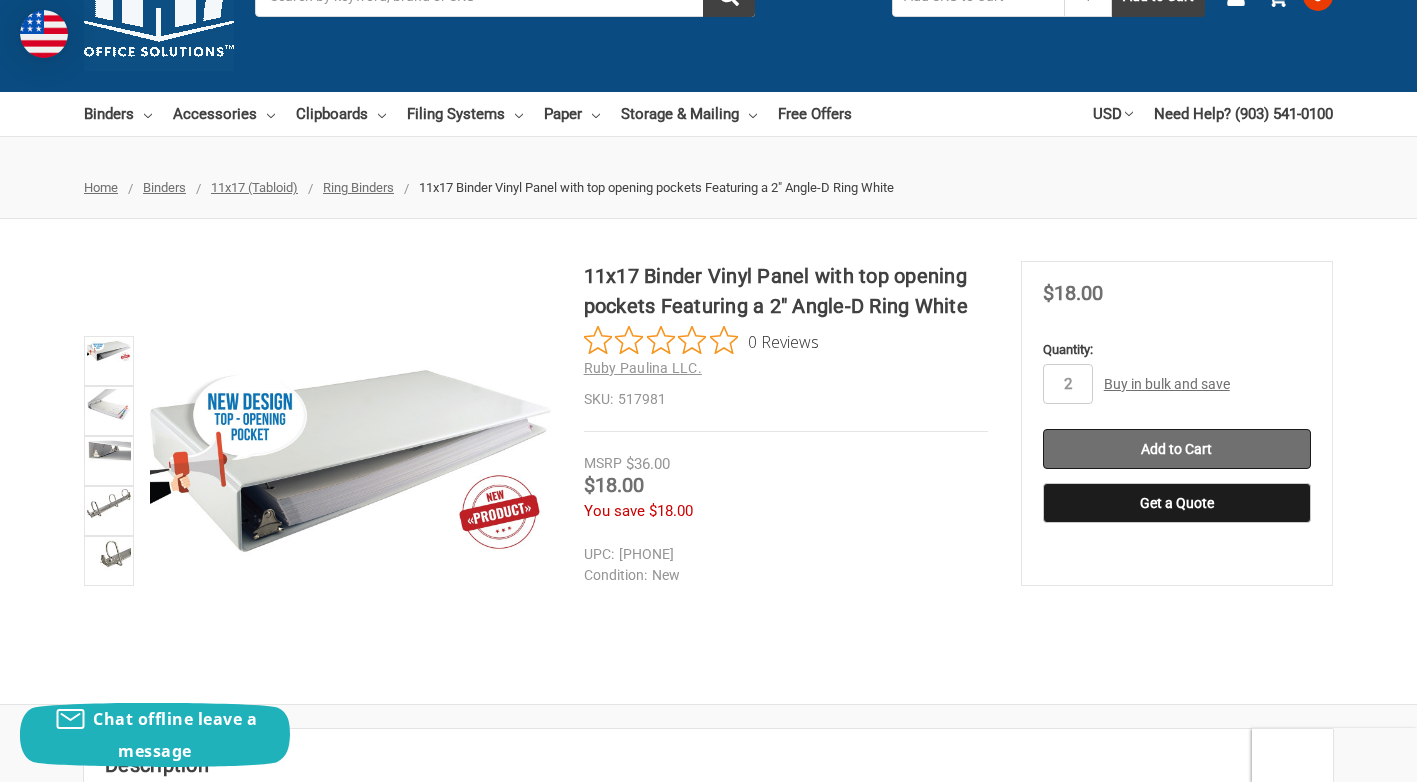 click on "Add to Cart" at bounding box center [1177, 449] 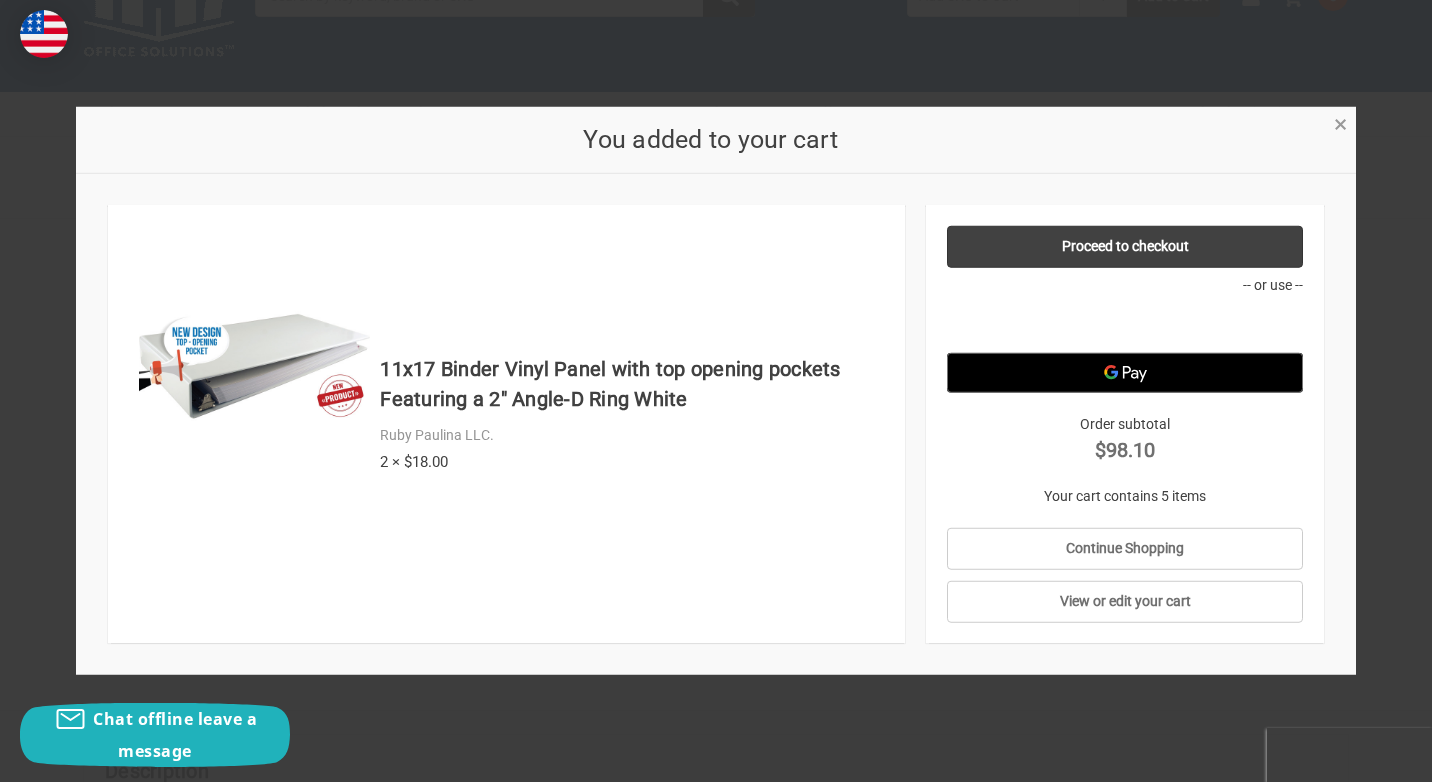 click on "×" at bounding box center (1340, 124) 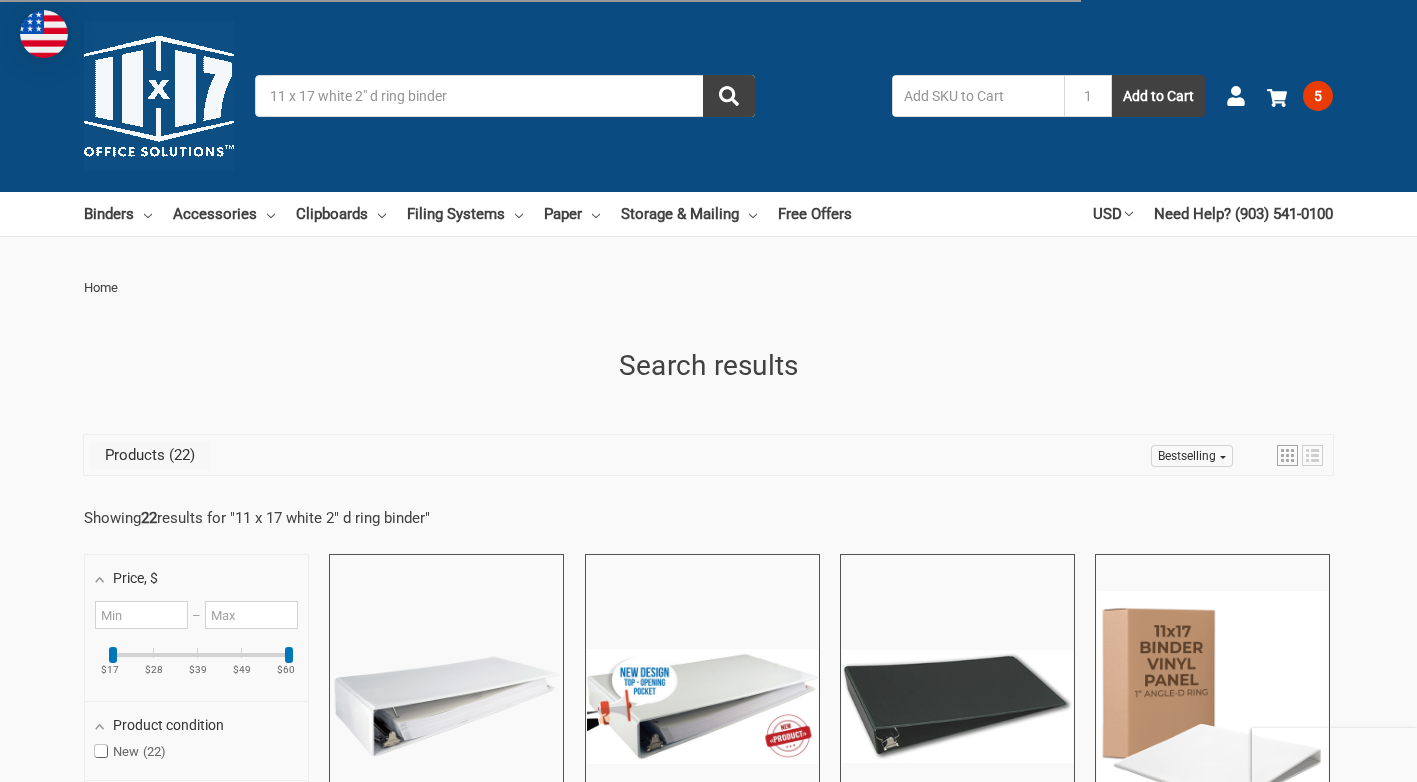 scroll, scrollTop: 500, scrollLeft: 0, axis: vertical 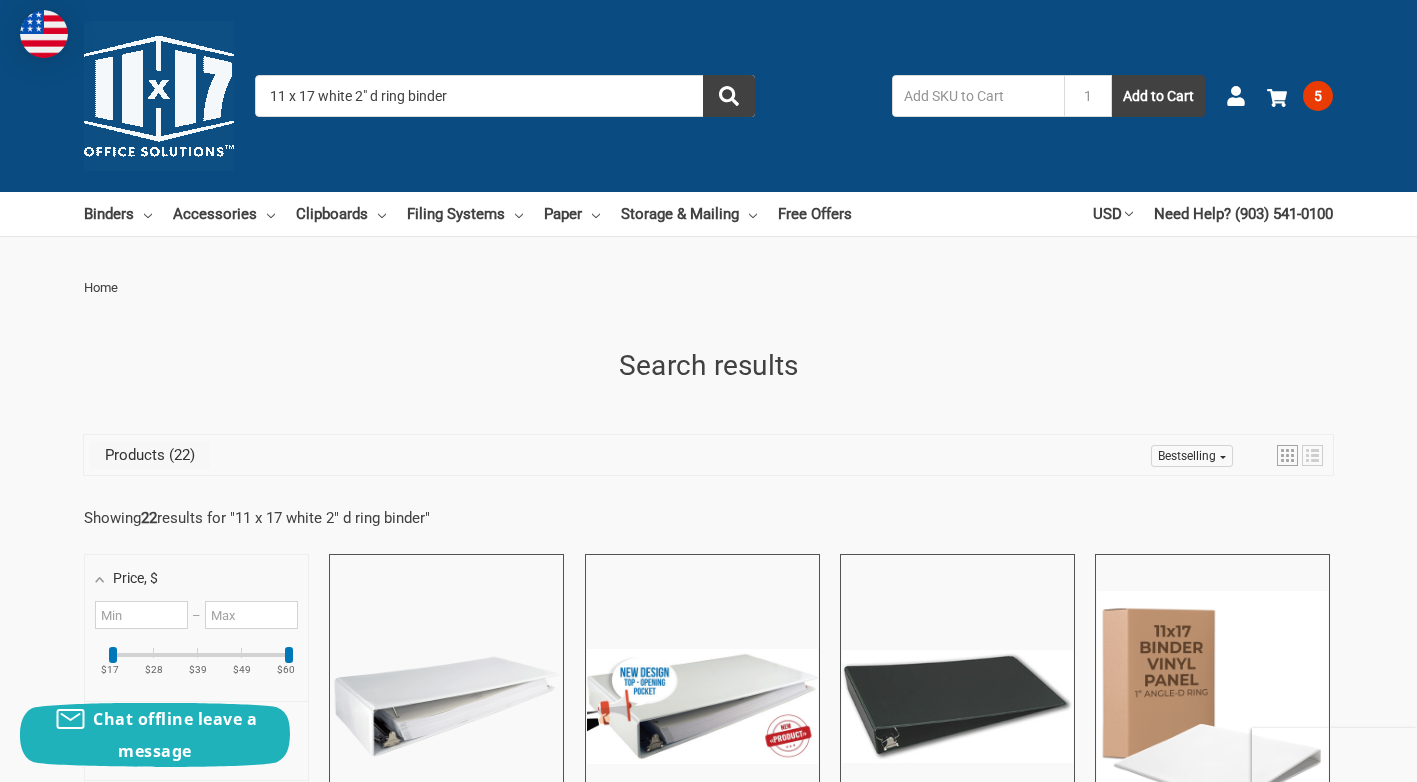click on "11 x 17 white 2" d ring binder" at bounding box center (505, 96) 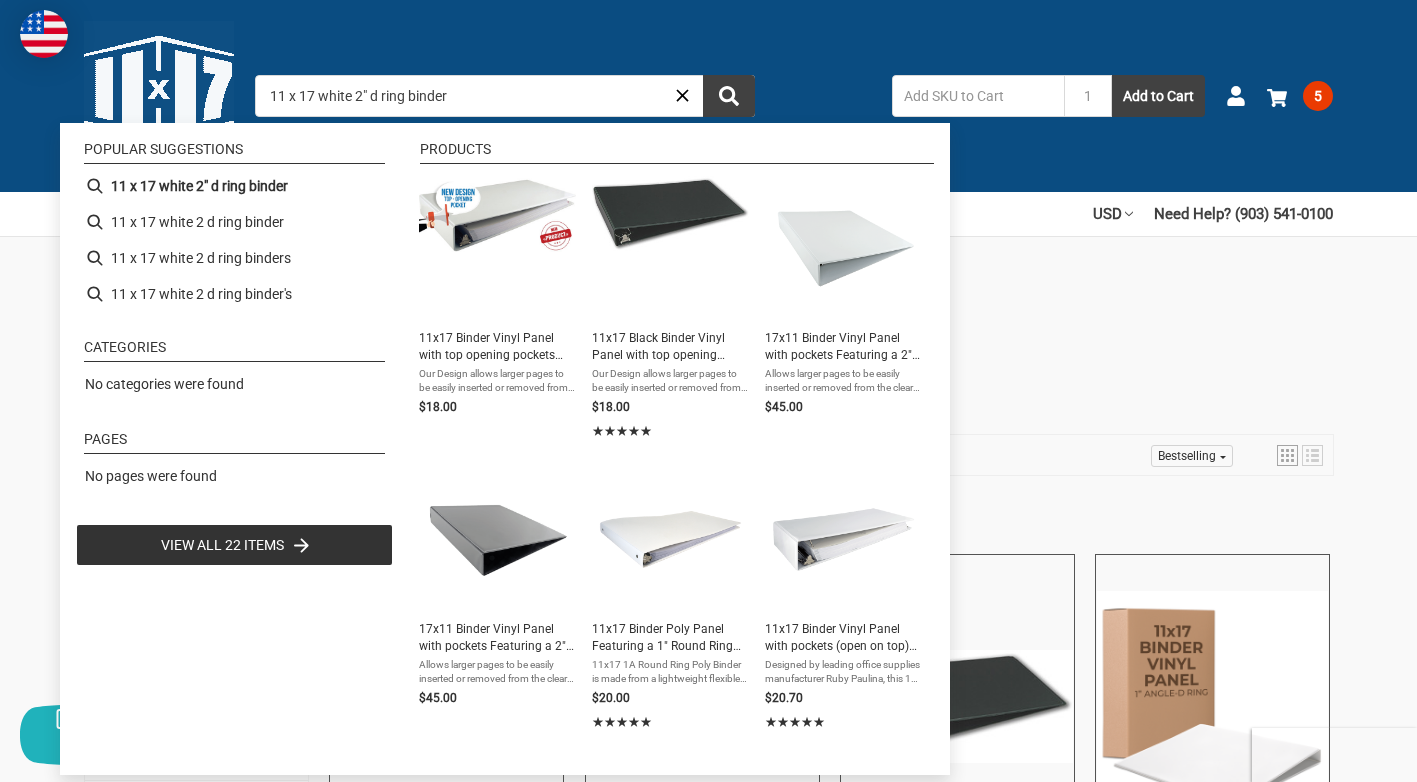 click on "11 x 17 white 2" d ring binder" at bounding box center (505, 96) 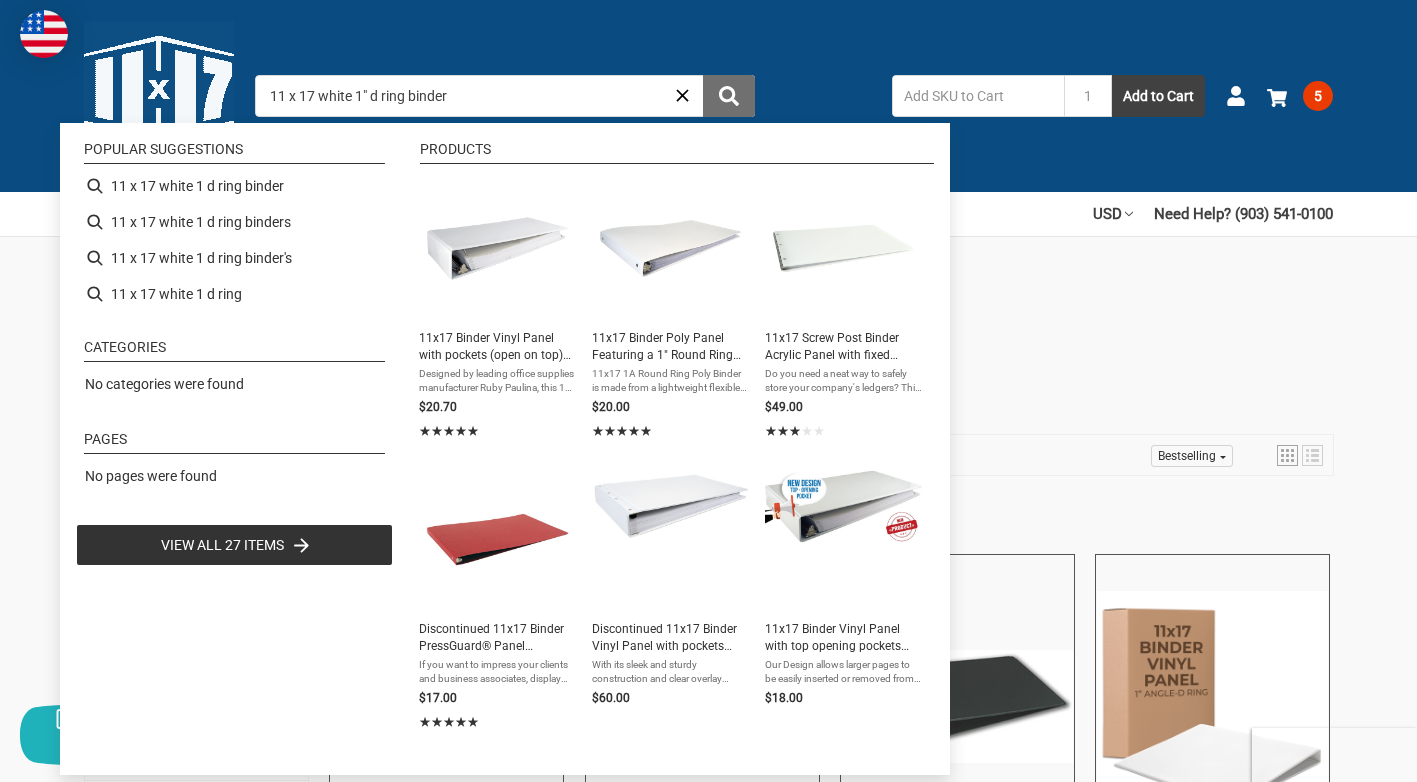 type on "11 x 17 white 1" d ring binder" 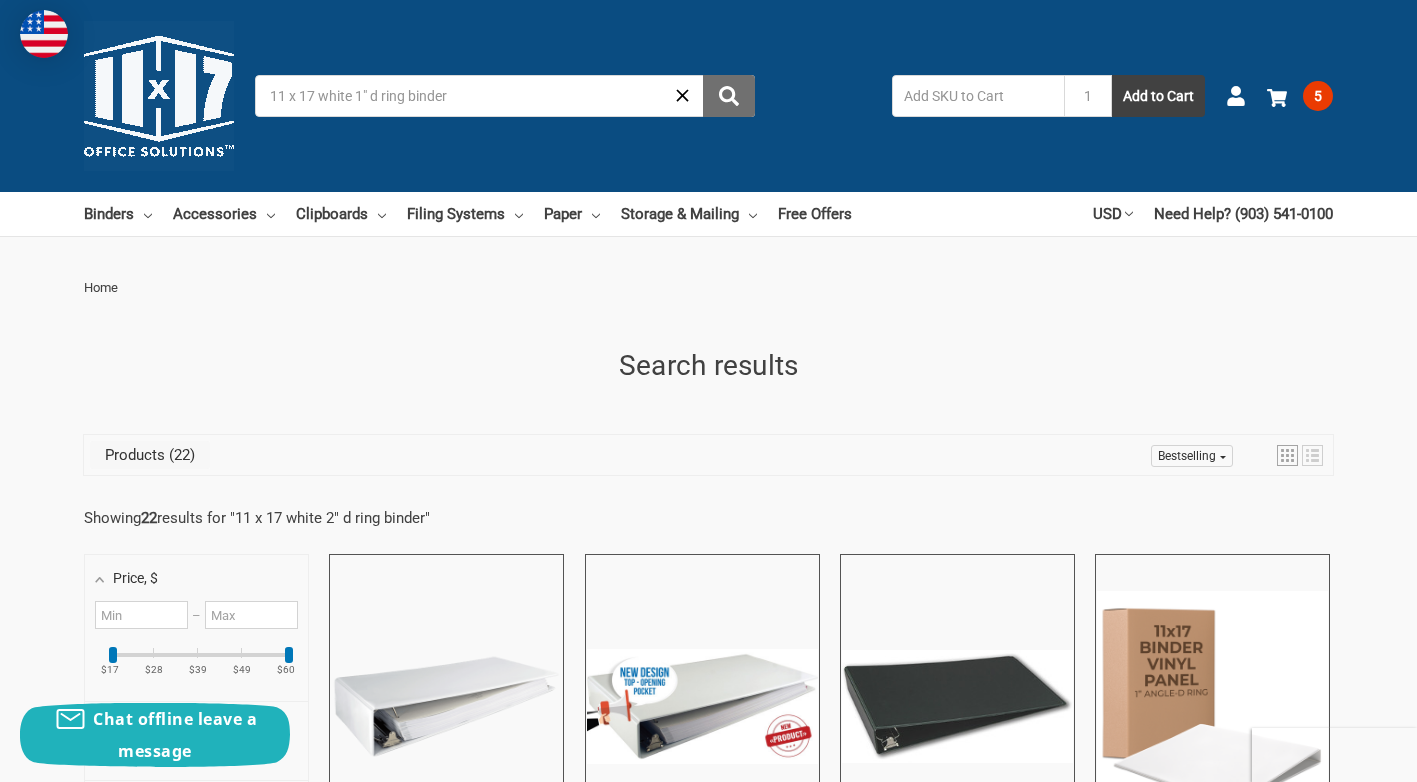 click 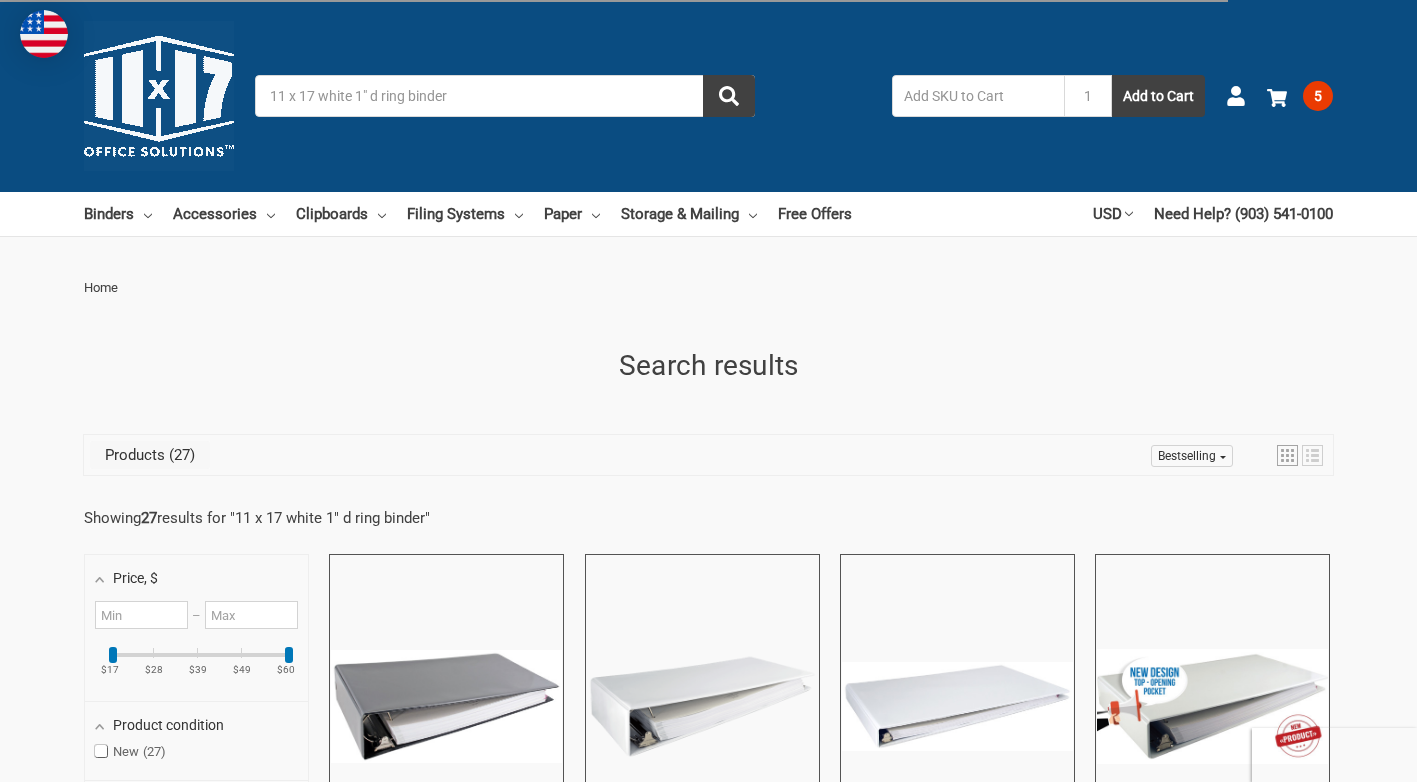 scroll, scrollTop: 0, scrollLeft: 0, axis: both 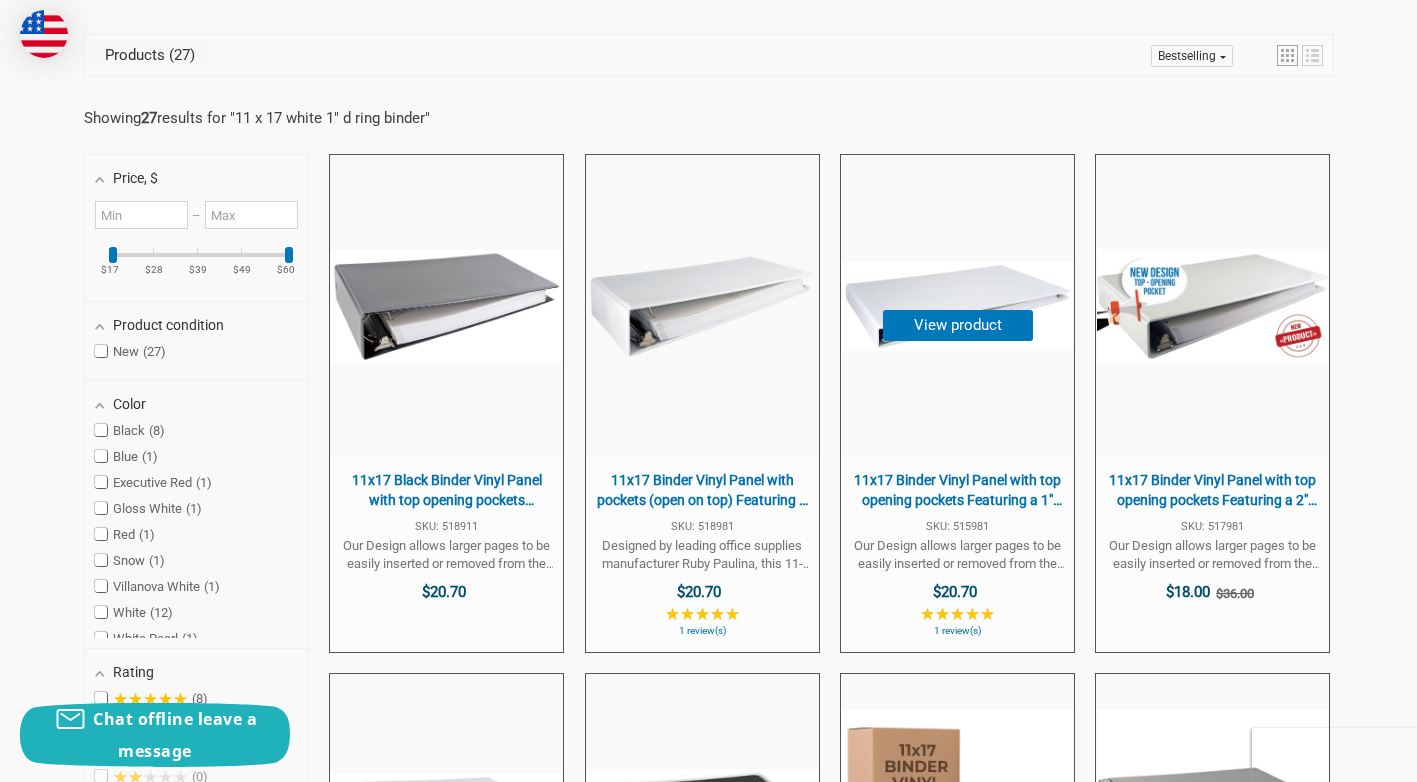 click on "11x17 Binder Vinyl Panel with top opening pockets Featuring a 1" Angle-D Ring White" at bounding box center (957, 490) 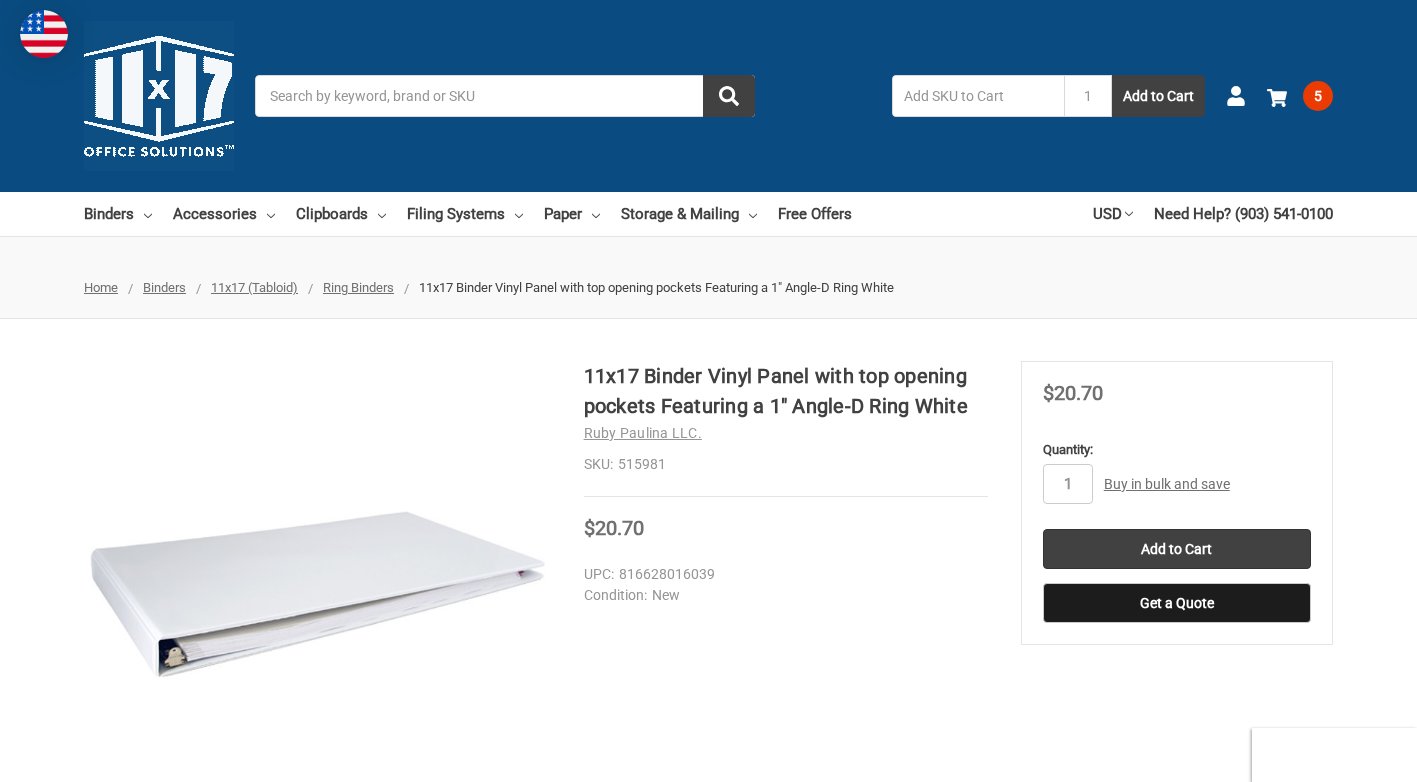 scroll, scrollTop: 0, scrollLeft: 0, axis: both 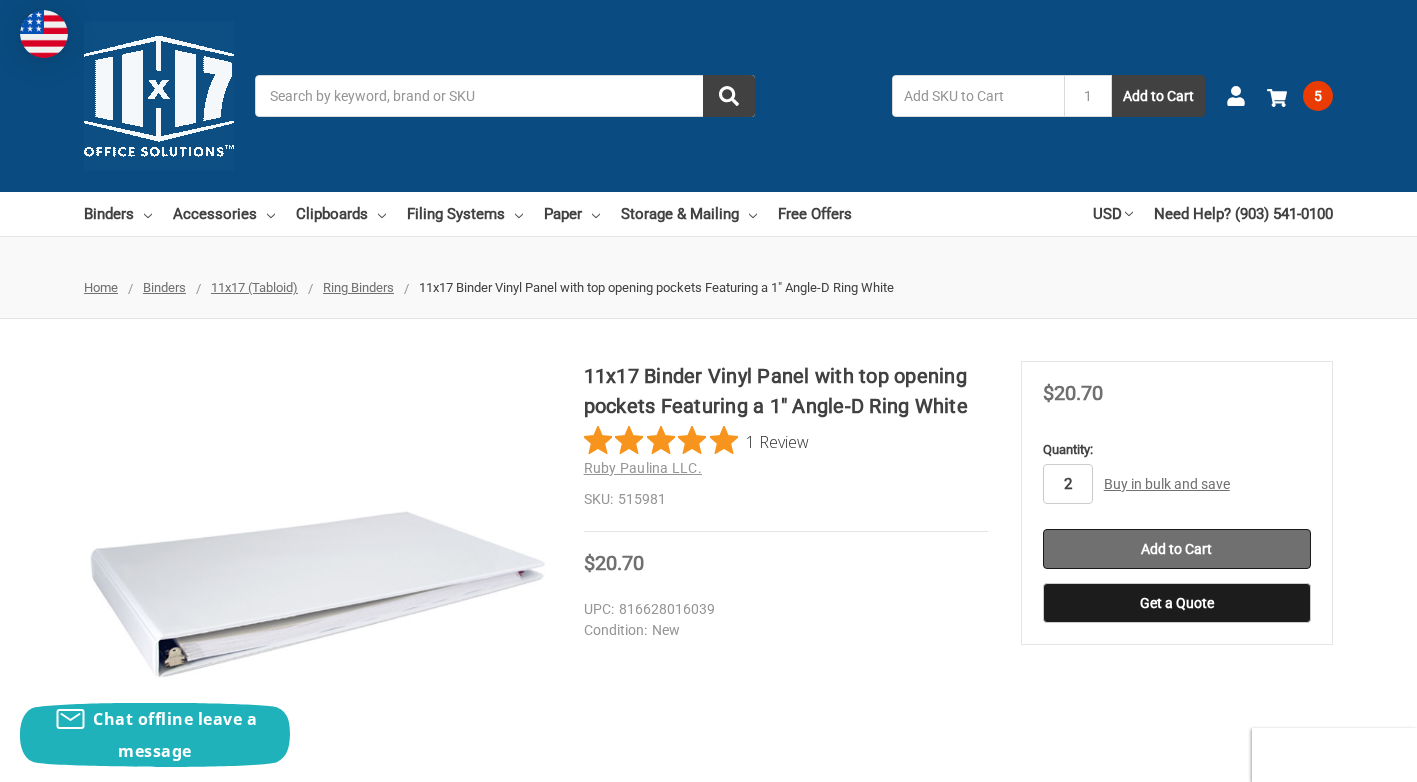 type on "2" 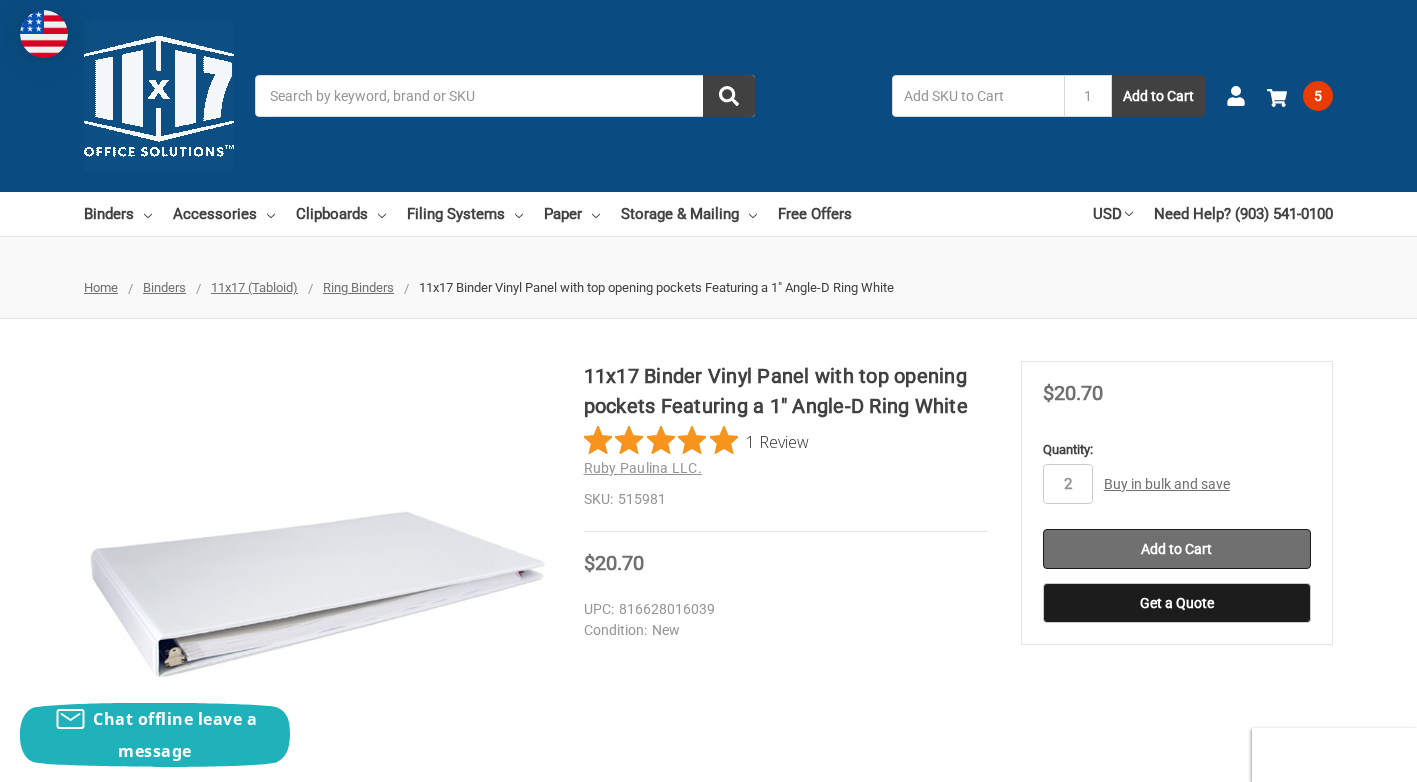 click on "Add to Cart" at bounding box center [1177, 549] 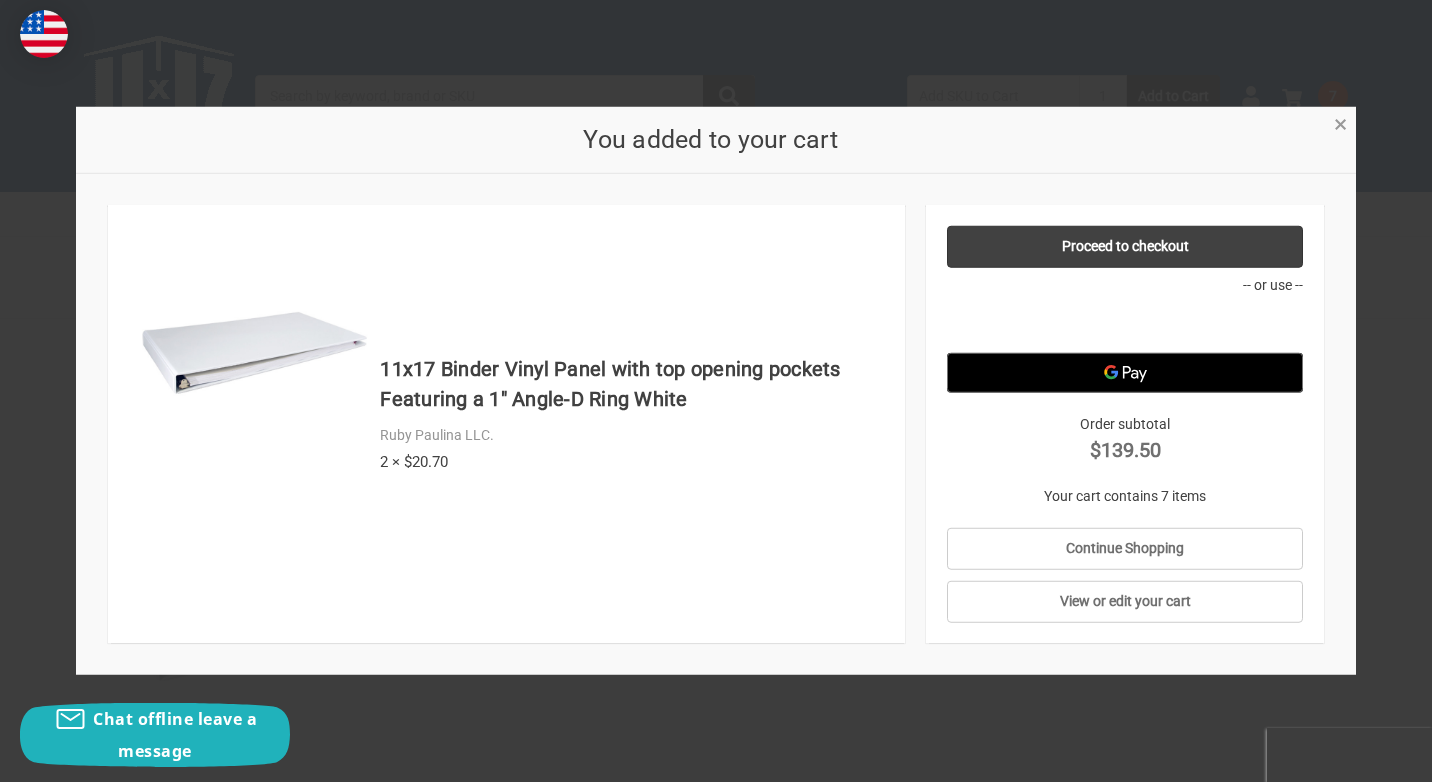 click on "×" at bounding box center (1340, 124) 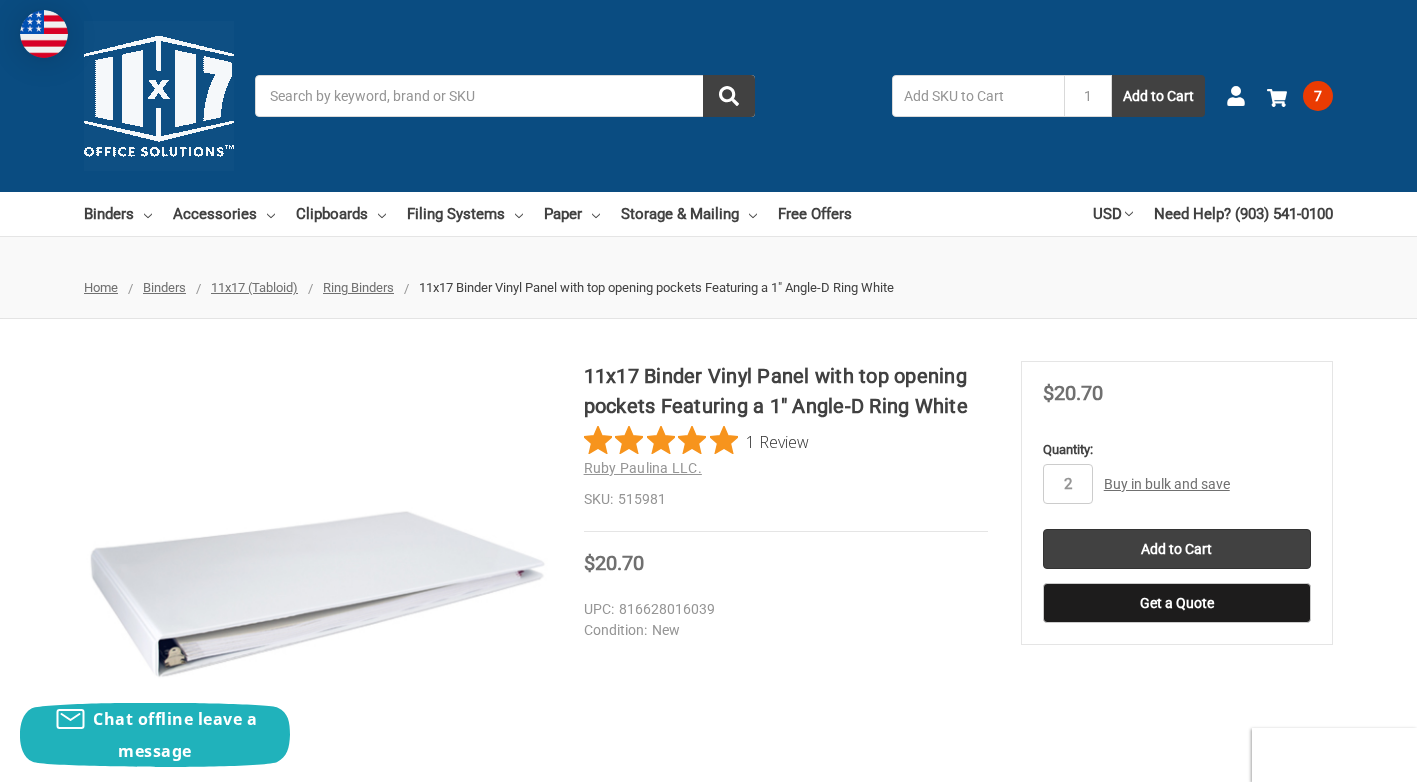 click on "Search" at bounding box center (505, 96) 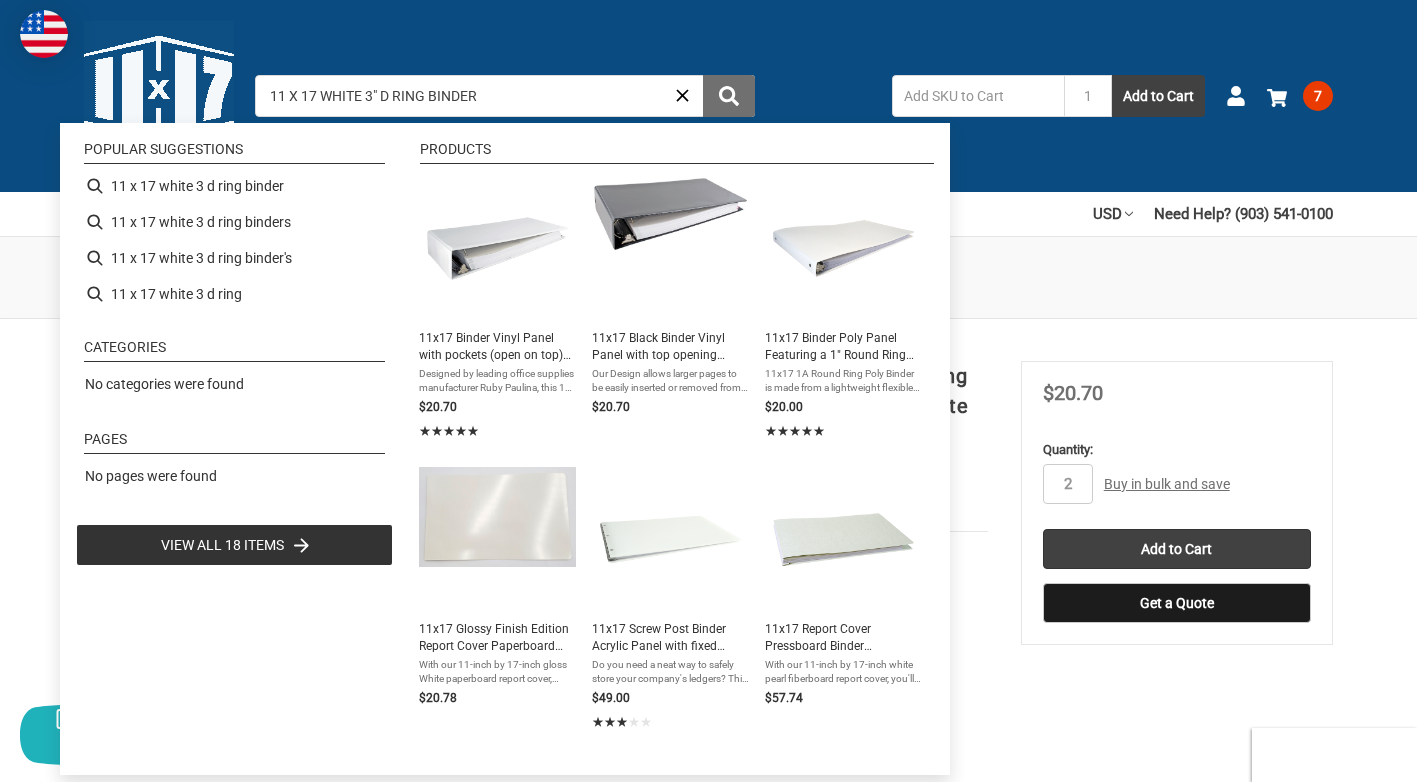 type on "11 X 17 WHITE 3" D RING BINDER" 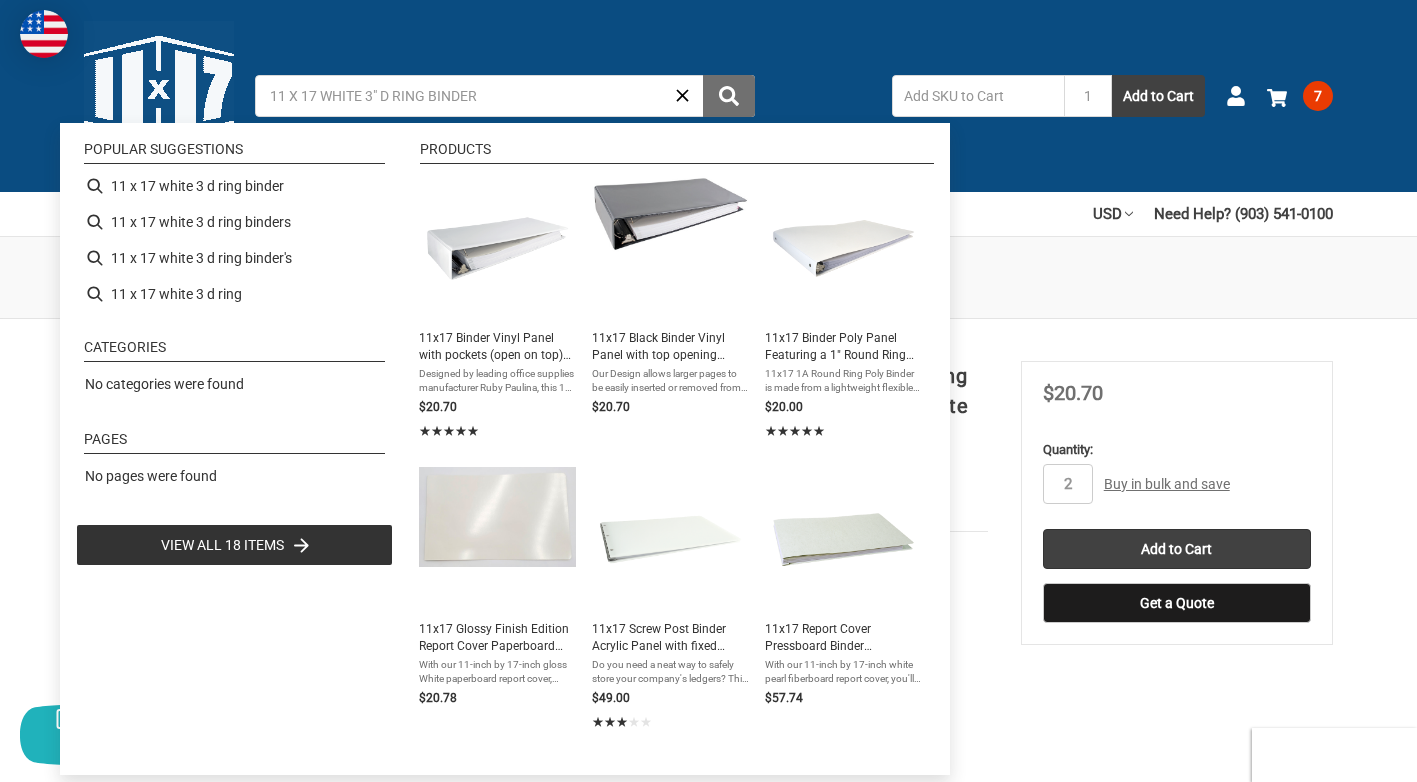 click at bounding box center [729, 96] 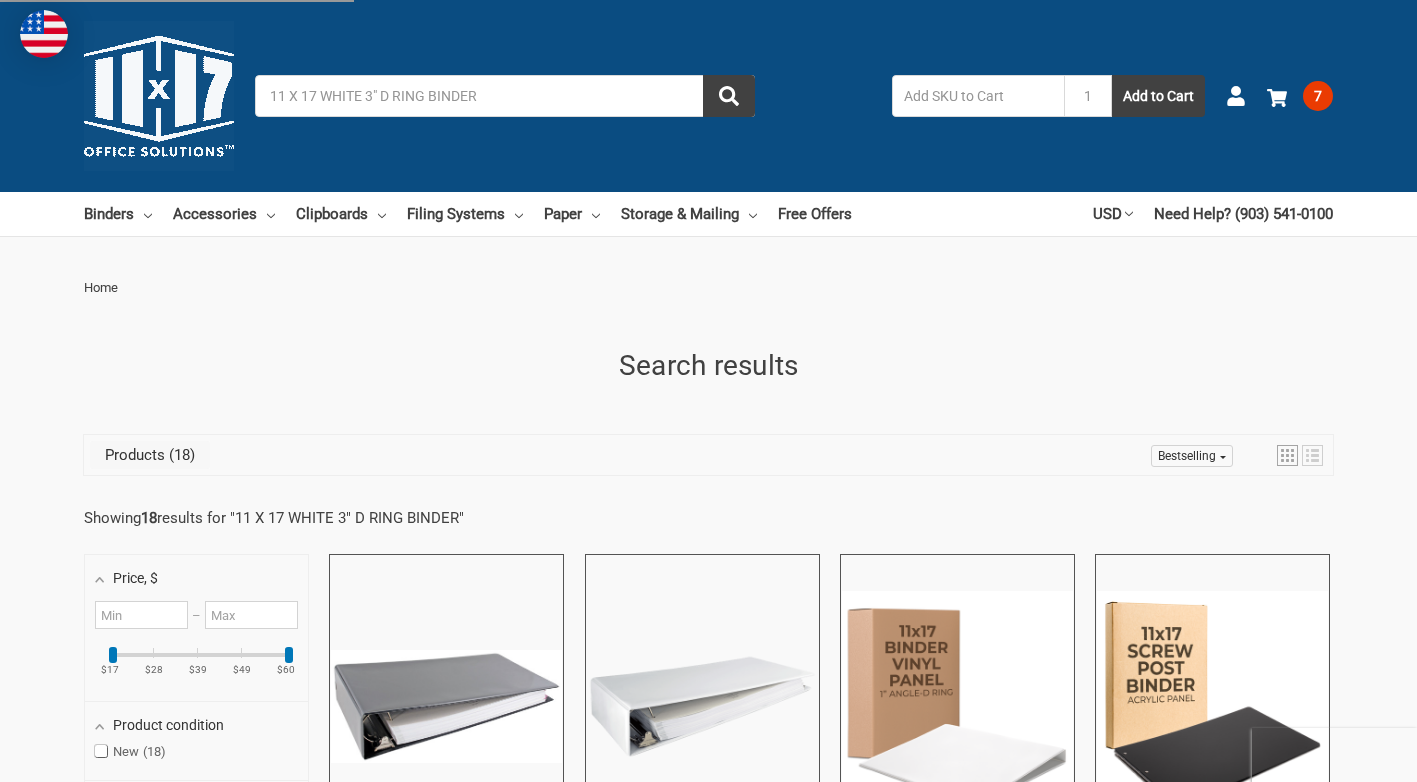 scroll, scrollTop: 0, scrollLeft: 0, axis: both 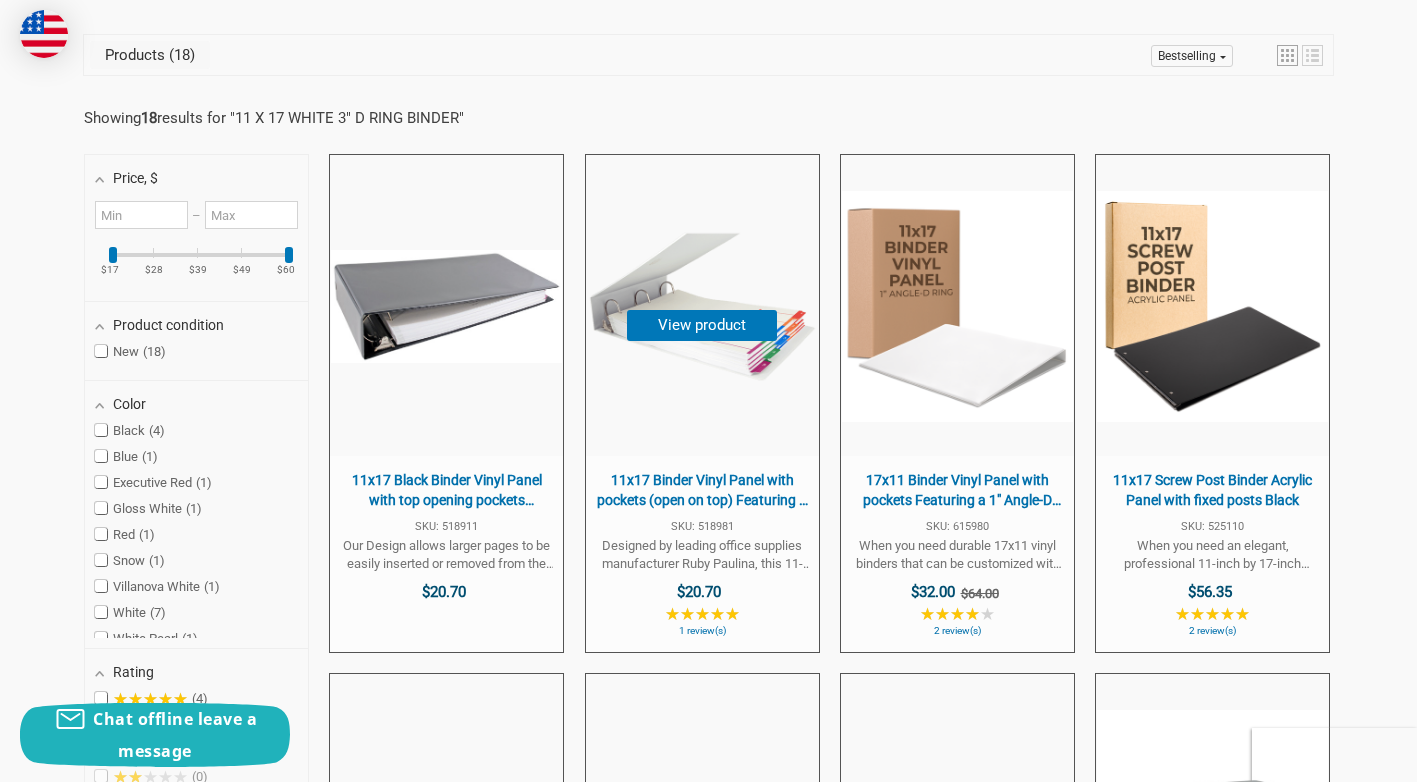 click on "11x17 Binder Vinyl Panel with pockets (open on top) Featuring a 3" Angle-D Ring White" at bounding box center (702, 490) 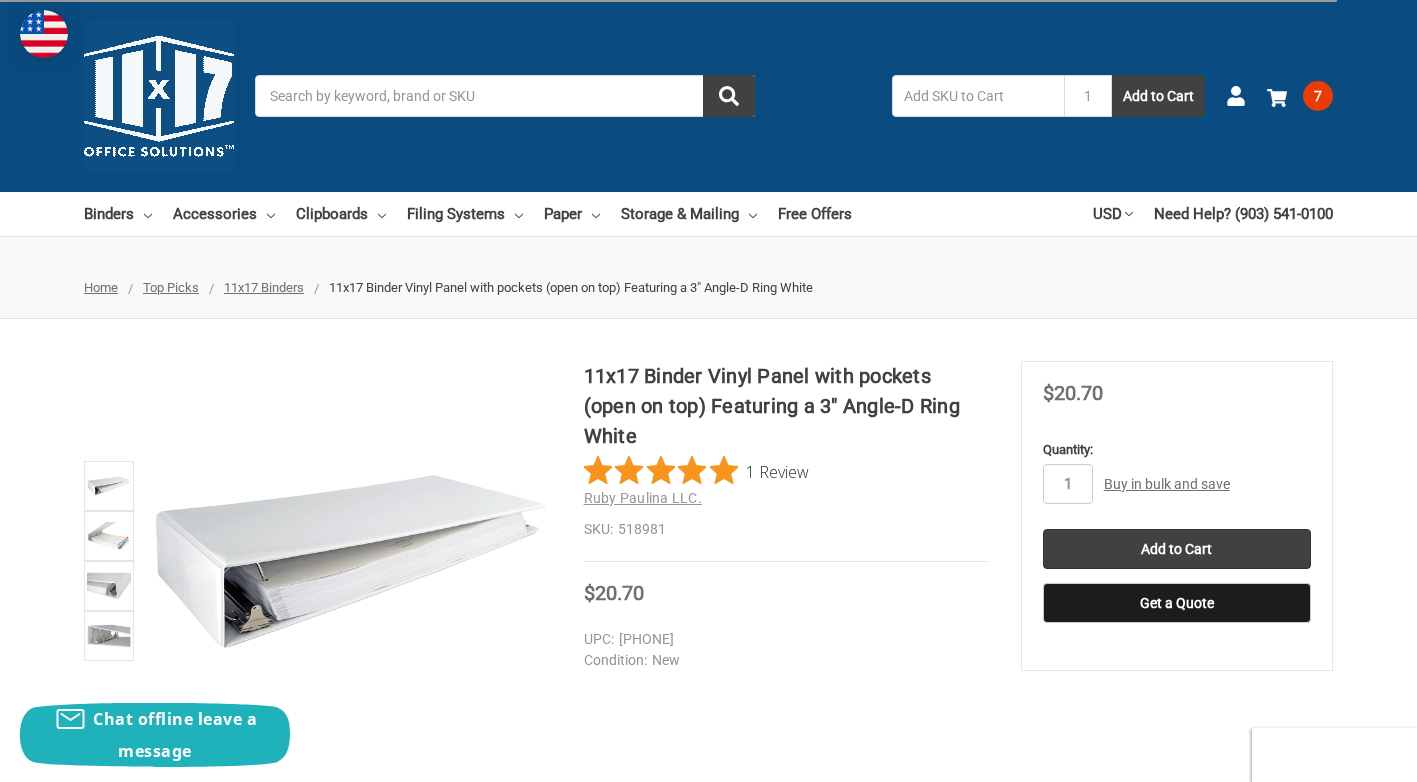 scroll, scrollTop: 0, scrollLeft: 0, axis: both 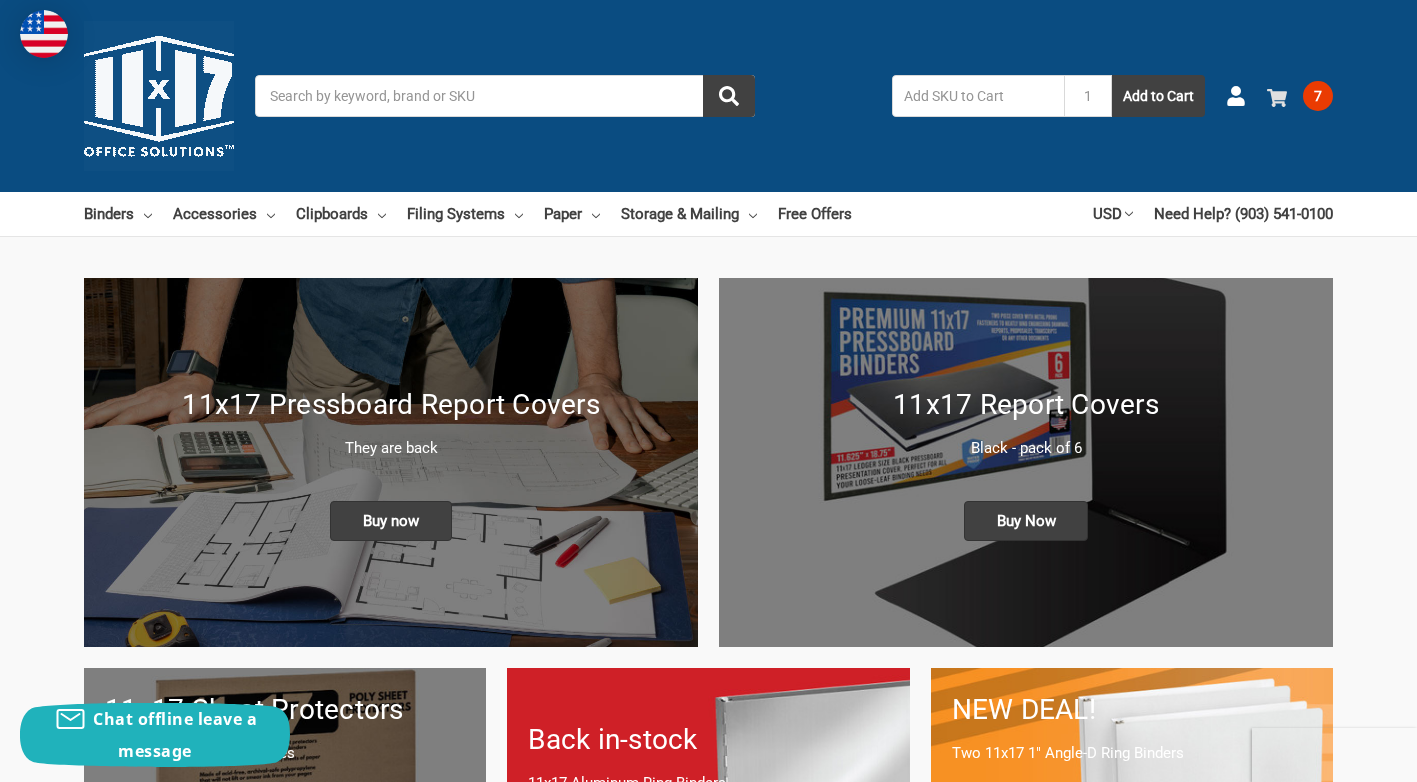 click 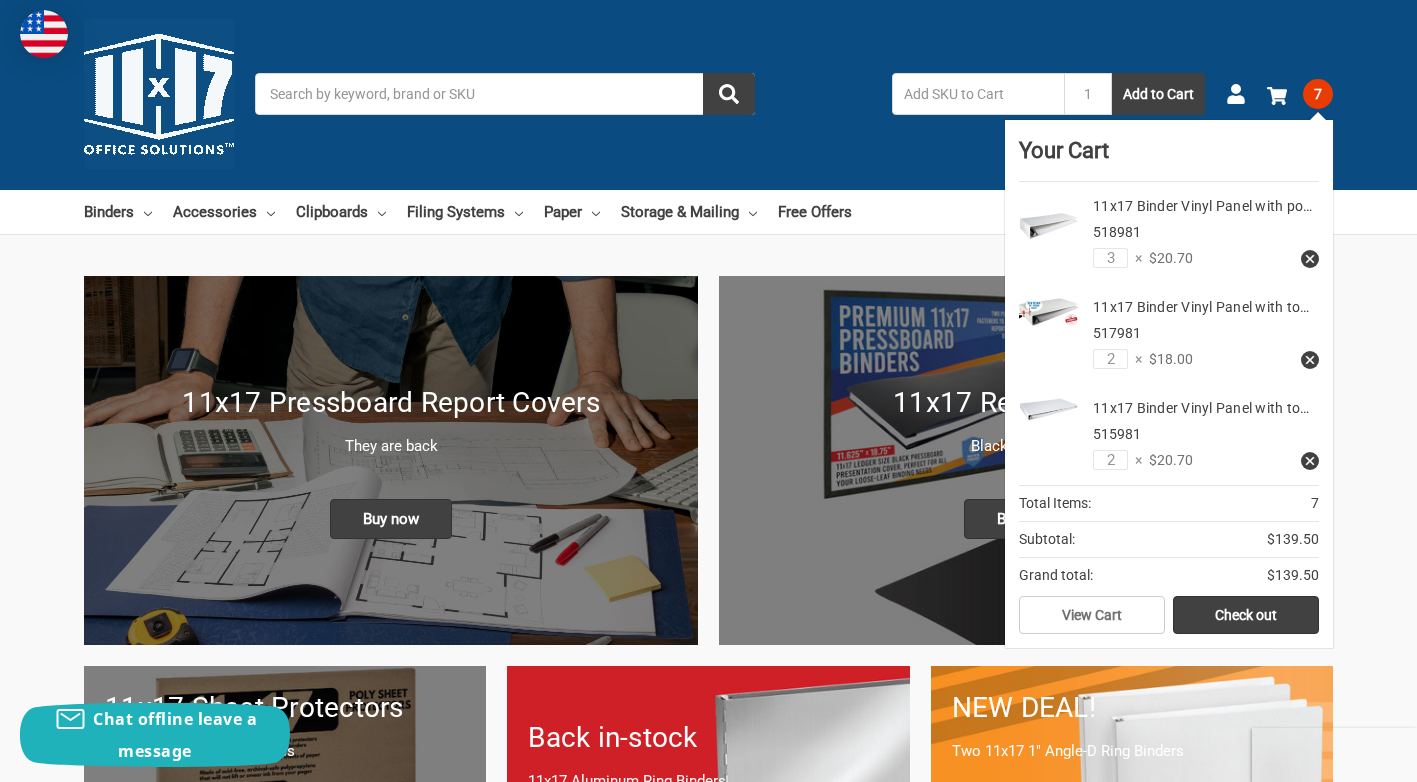 scroll, scrollTop: 0, scrollLeft: 0, axis: both 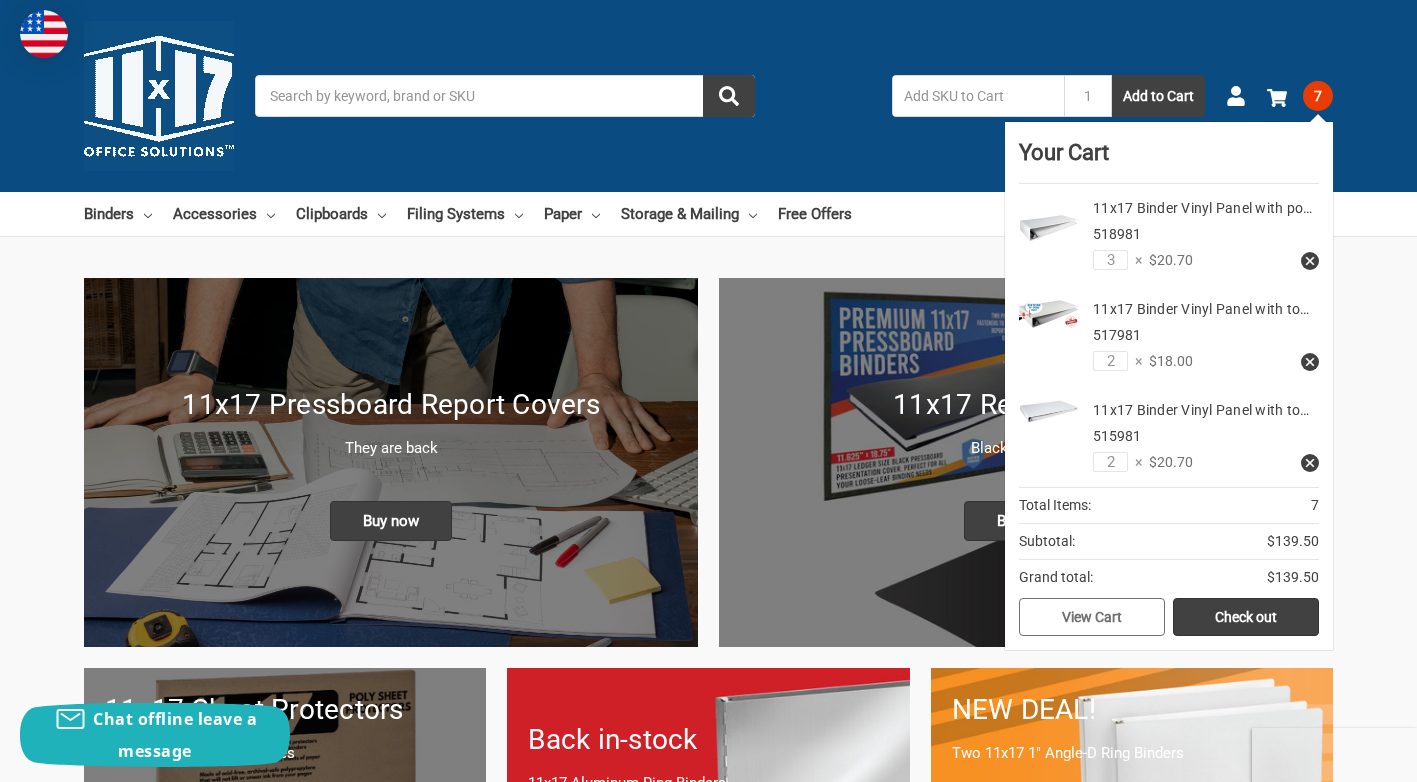 click on "View Cart" at bounding box center (1092, 617) 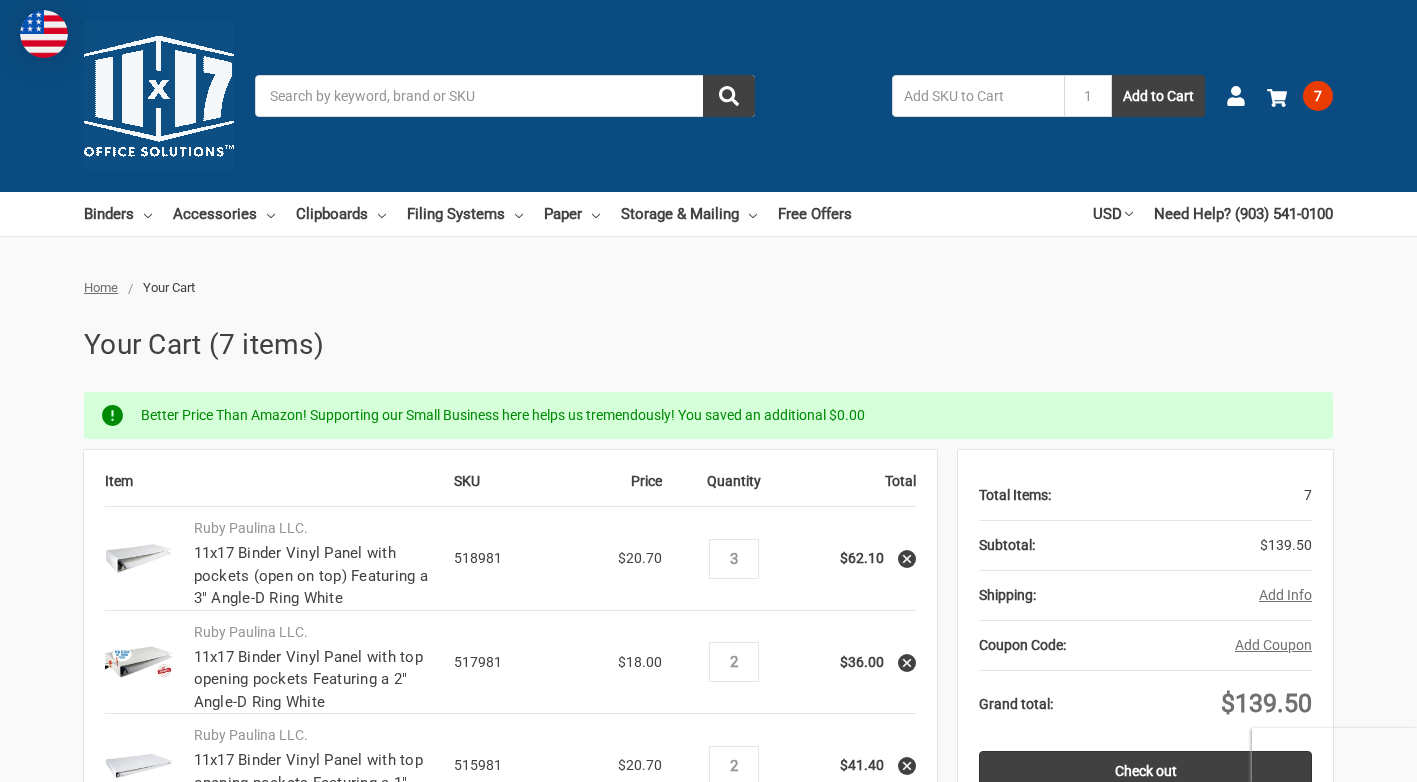 scroll, scrollTop: 0, scrollLeft: 0, axis: both 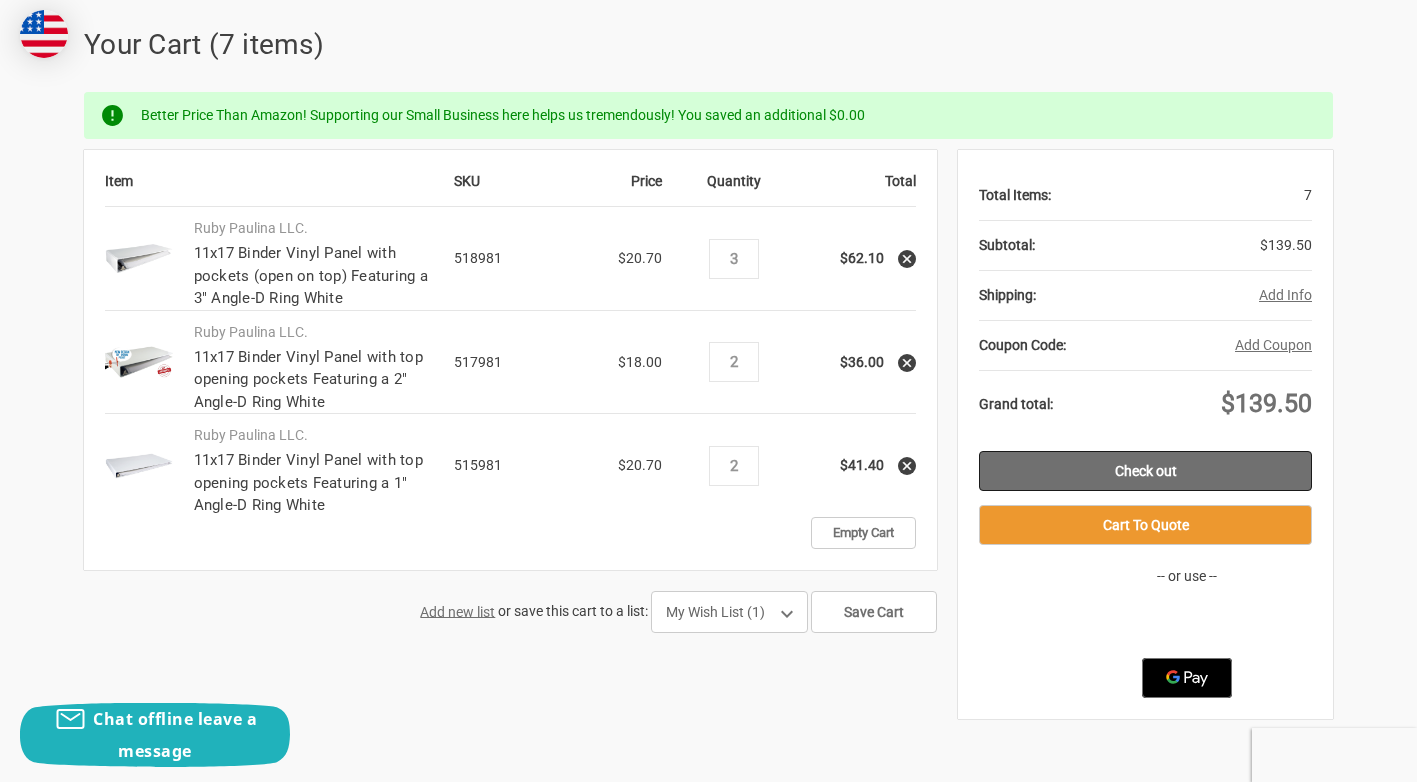 click on "Check out" at bounding box center (1145, 471) 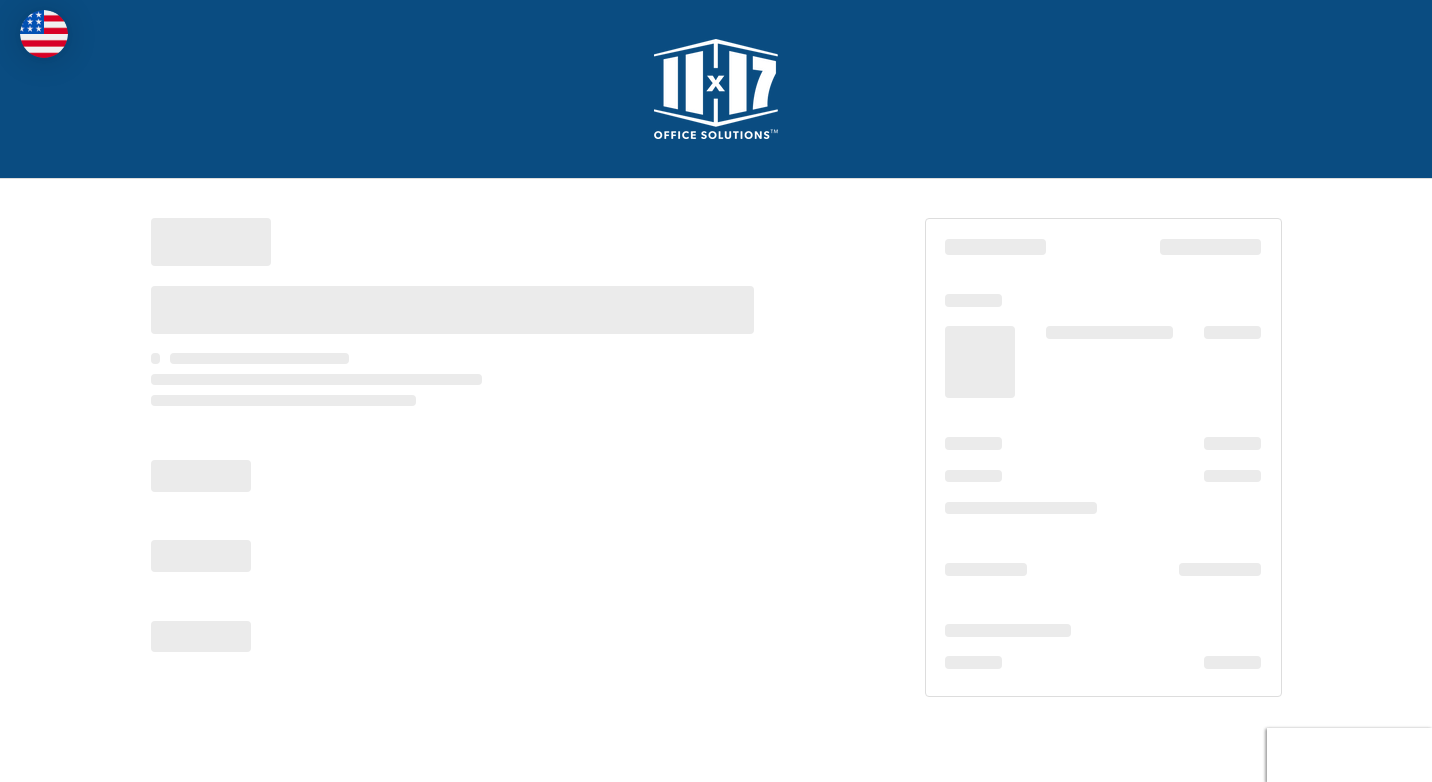 scroll, scrollTop: 0, scrollLeft: 0, axis: both 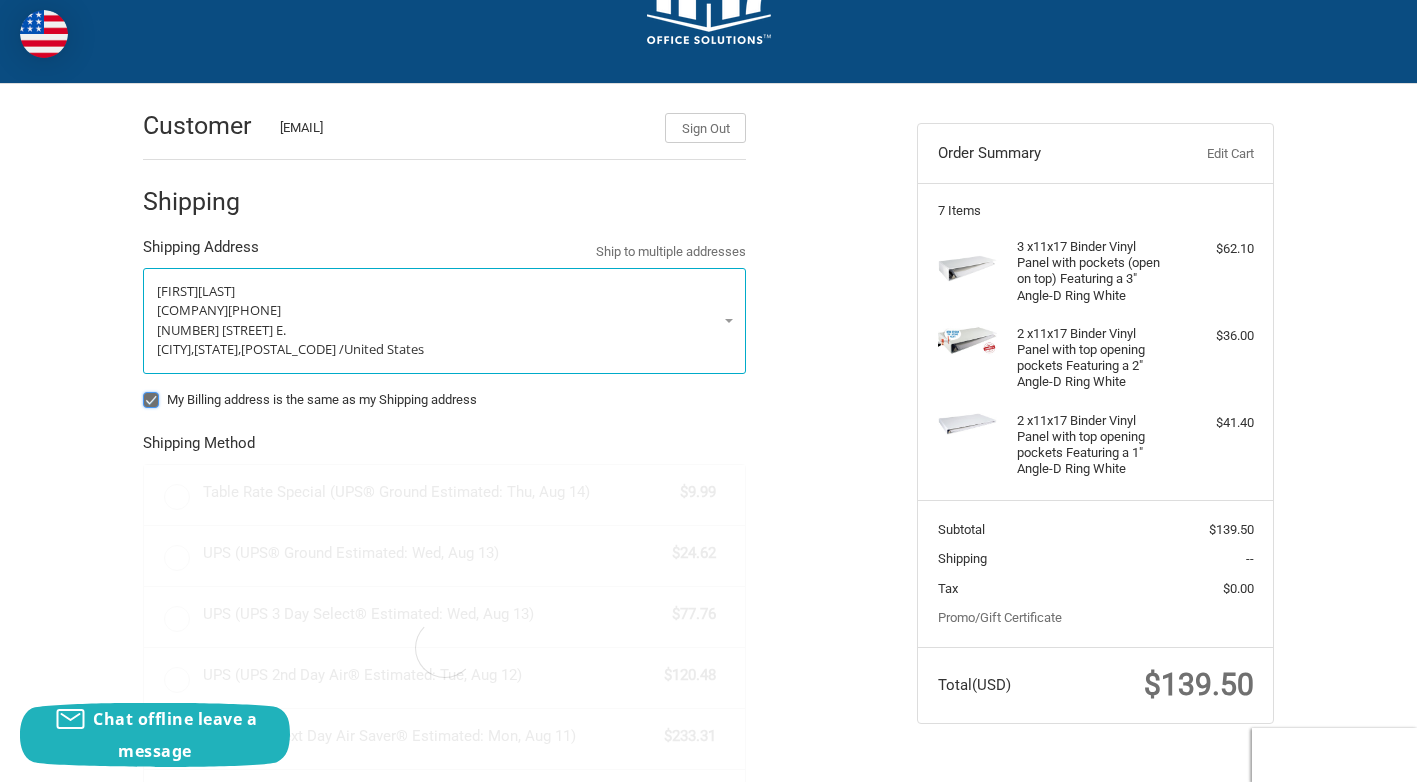 radio on "true" 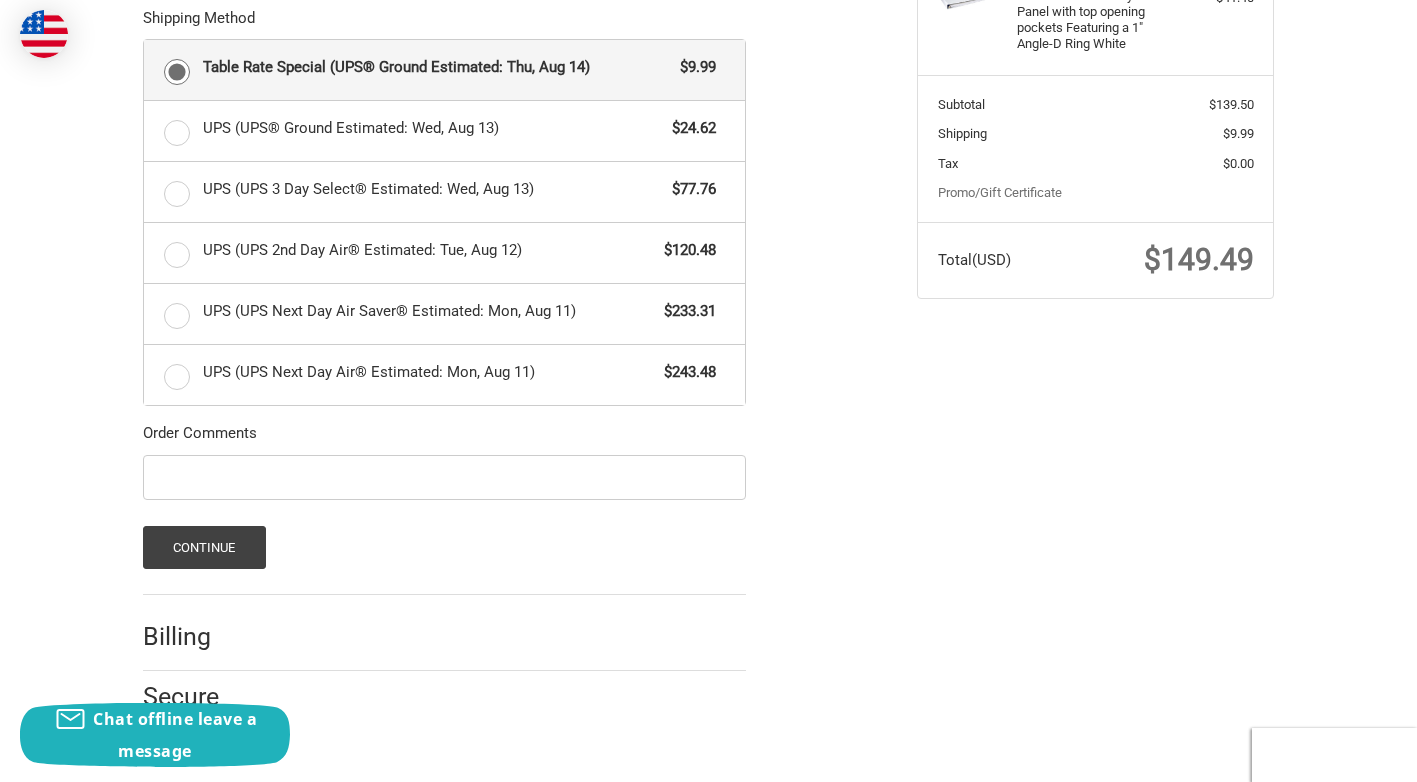 scroll, scrollTop: 523, scrollLeft: 0, axis: vertical 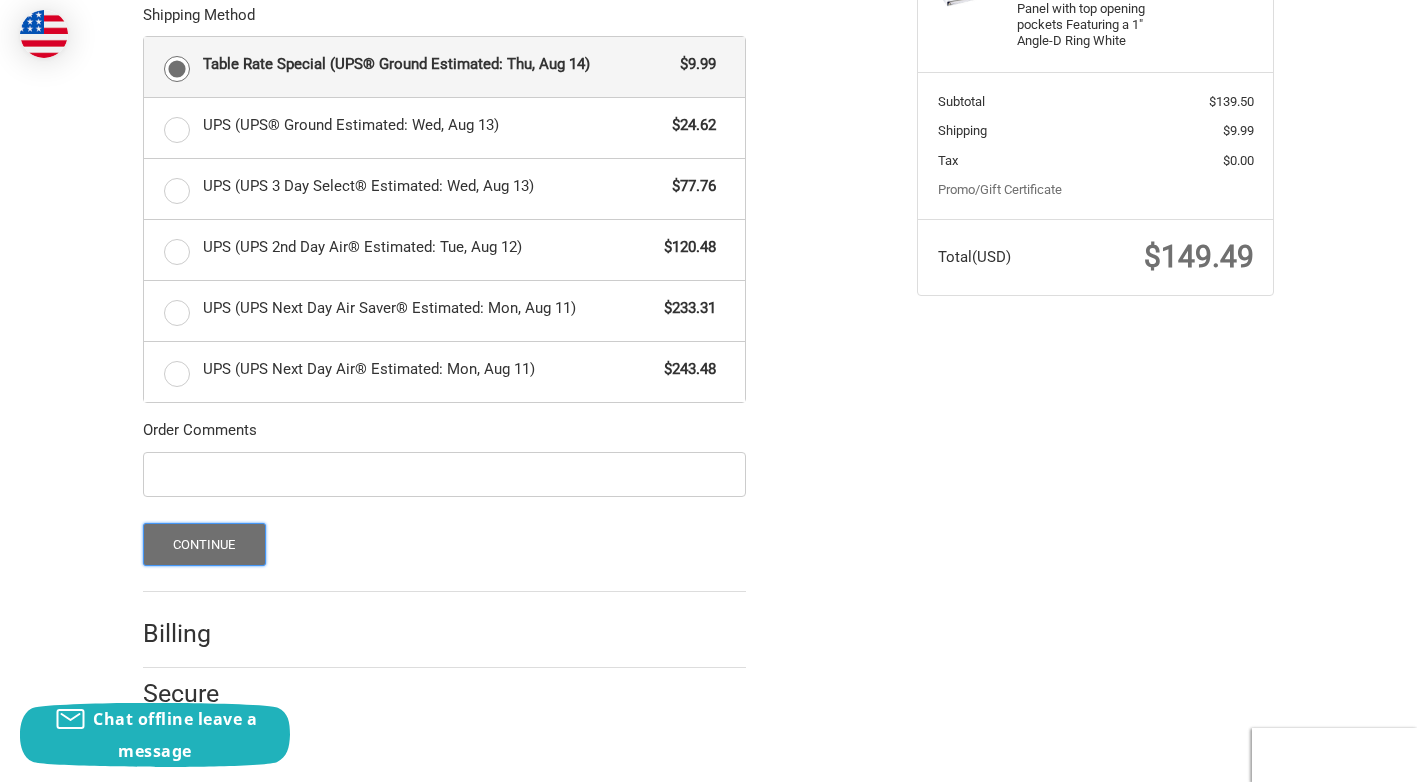 click on "Continue" at bounding box center (204, 544) 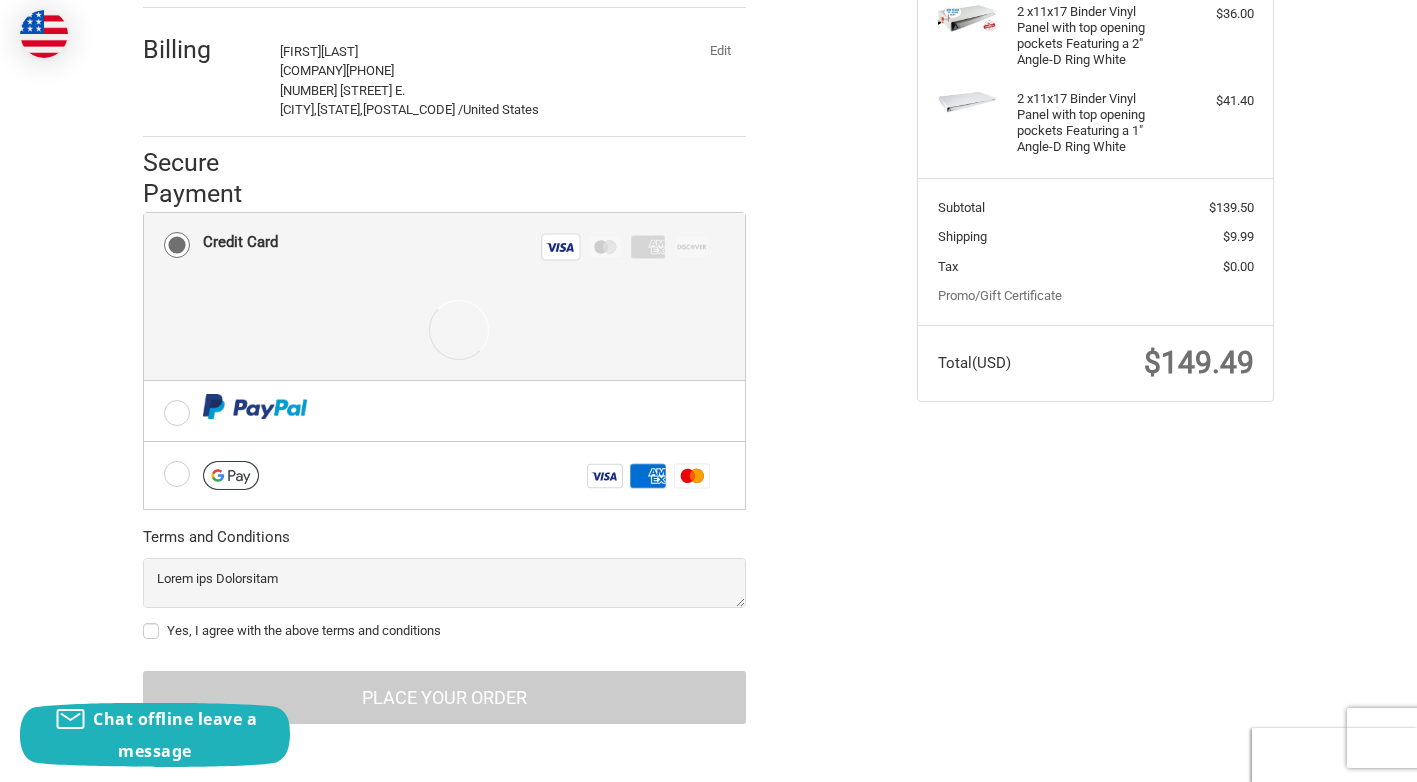 scroll, scrollTop: 424, scrollLeft: 0, axis: vertical 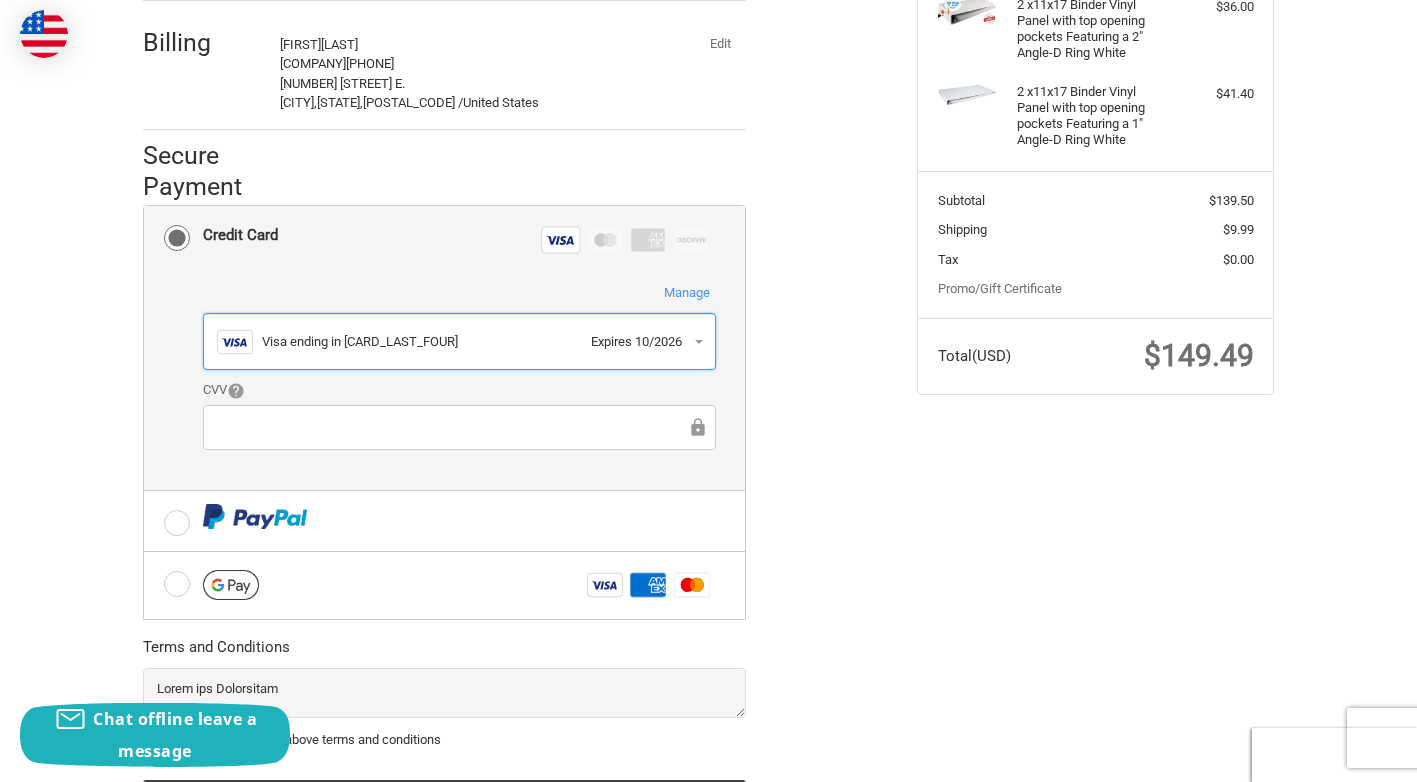 click on "Visa ending in 3759" at bounding box center [421, 342] 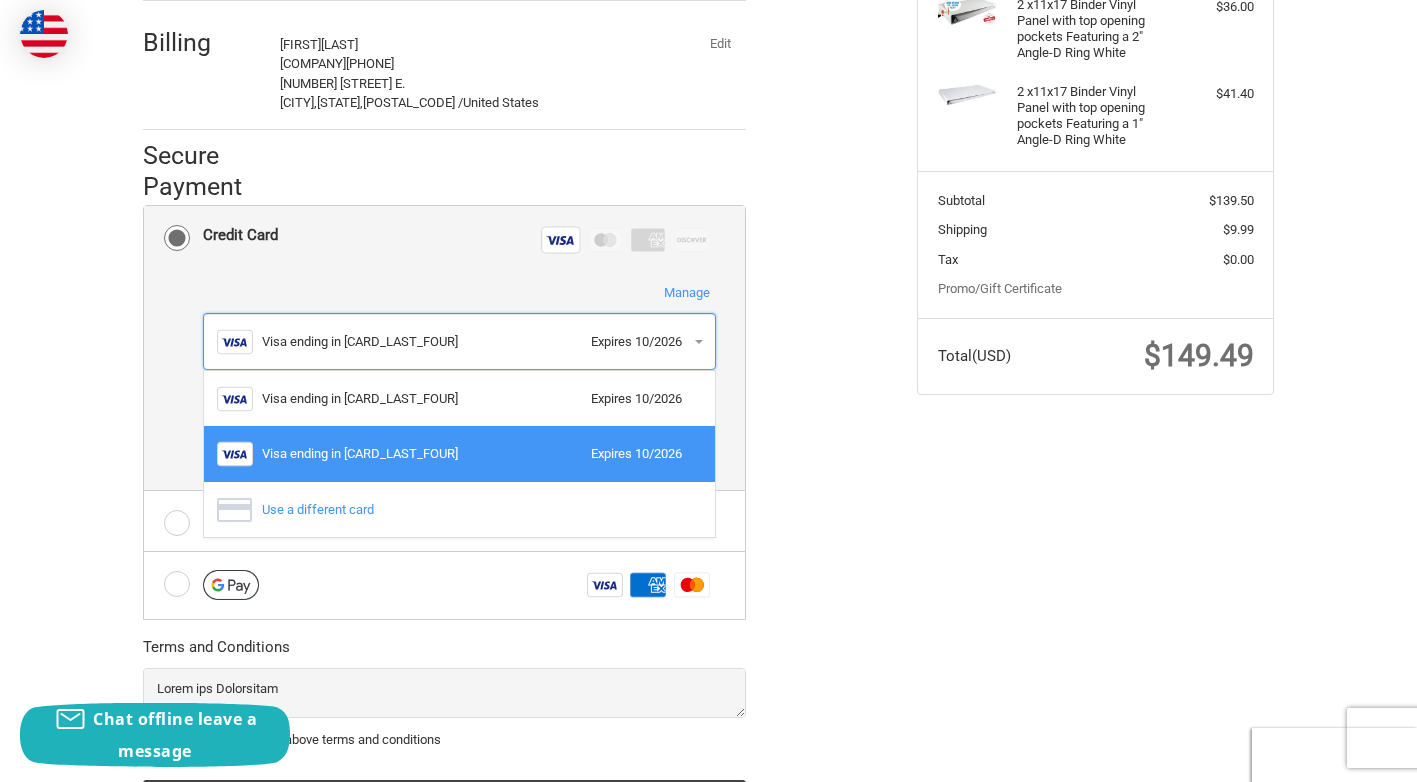 click on "Visa Visa ending in 3759 Expires 10/2026" at bounding box center (459, 342) 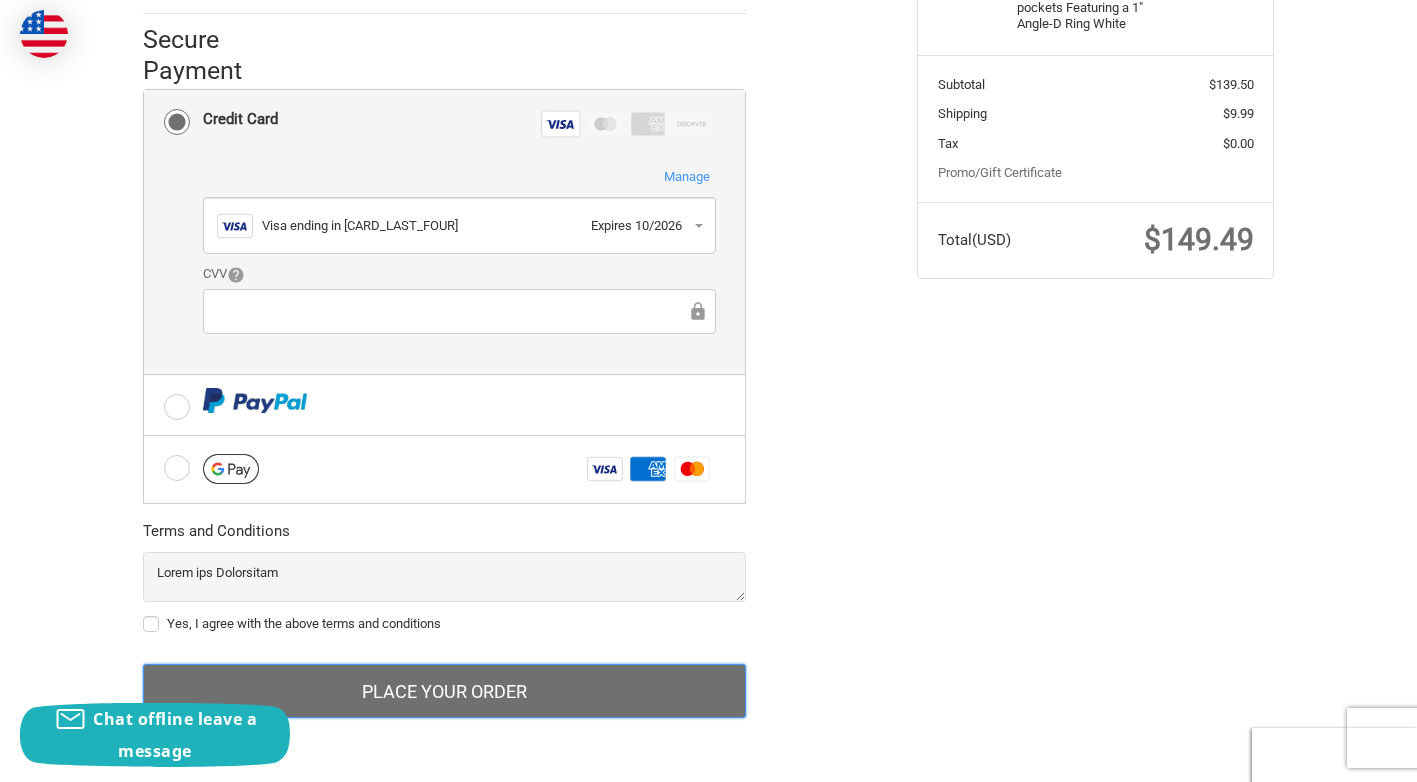 click on "Place Your Order" at bounding box center (444, 691) 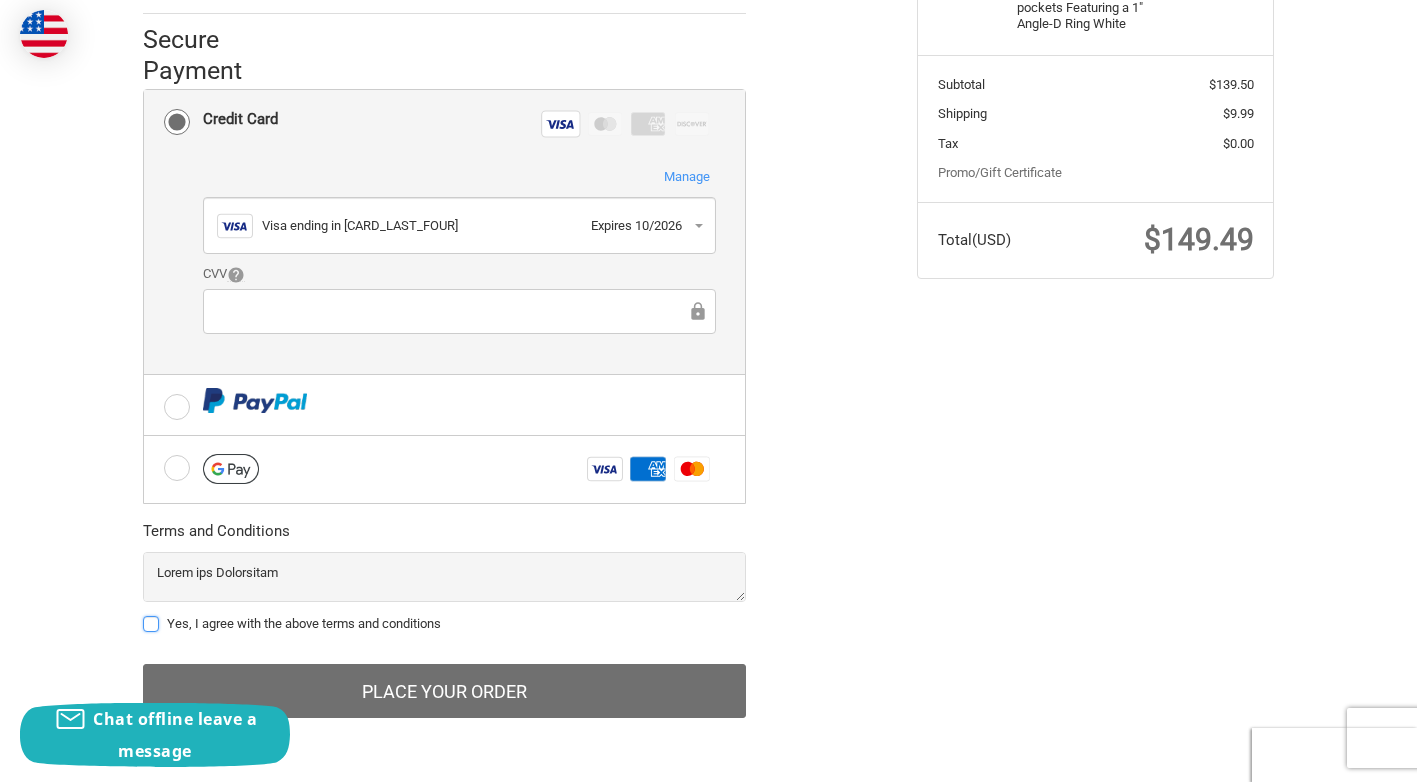 scroll, scrollTop: 561, scrollLeft: 0, axis: vertical 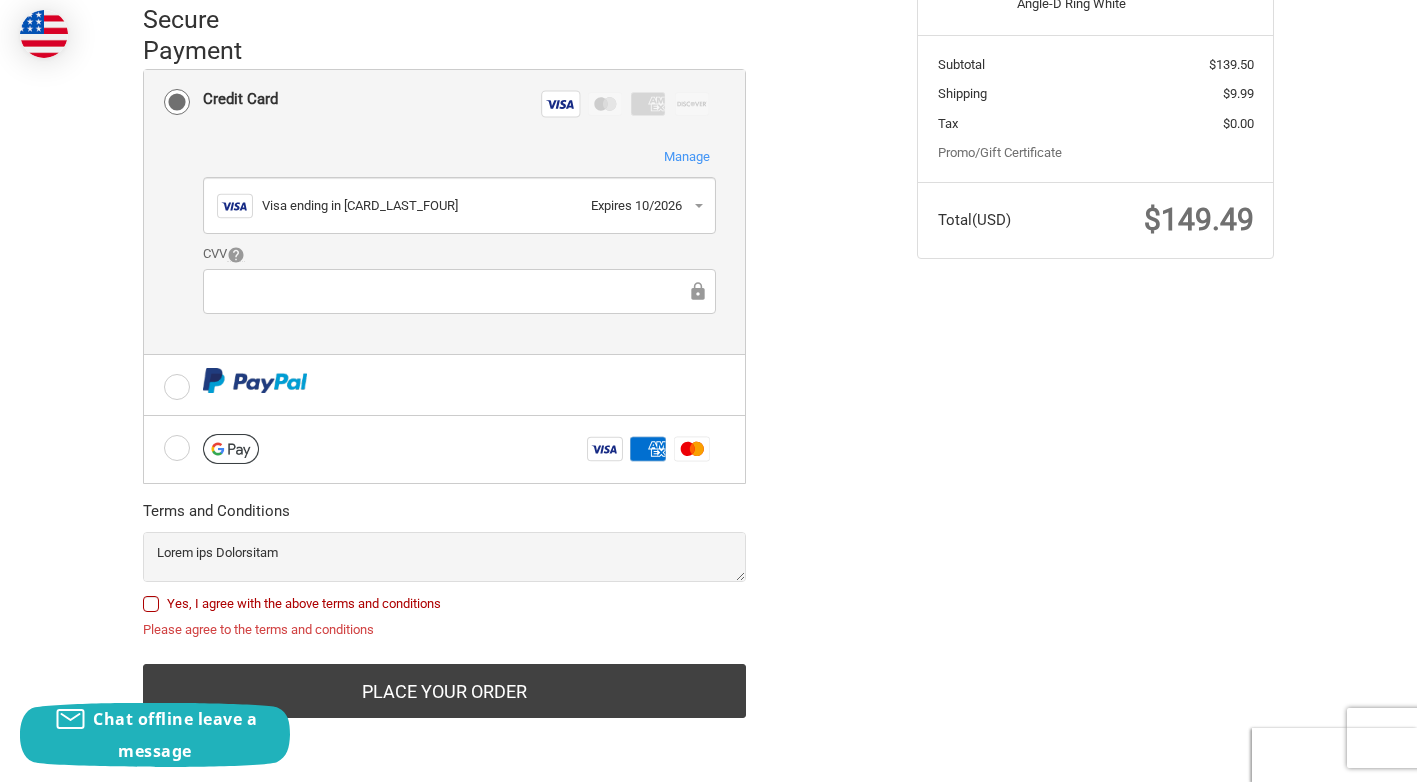 click on "Yes, I agree with the above terms and conditions" at bounding box center (444, 604) 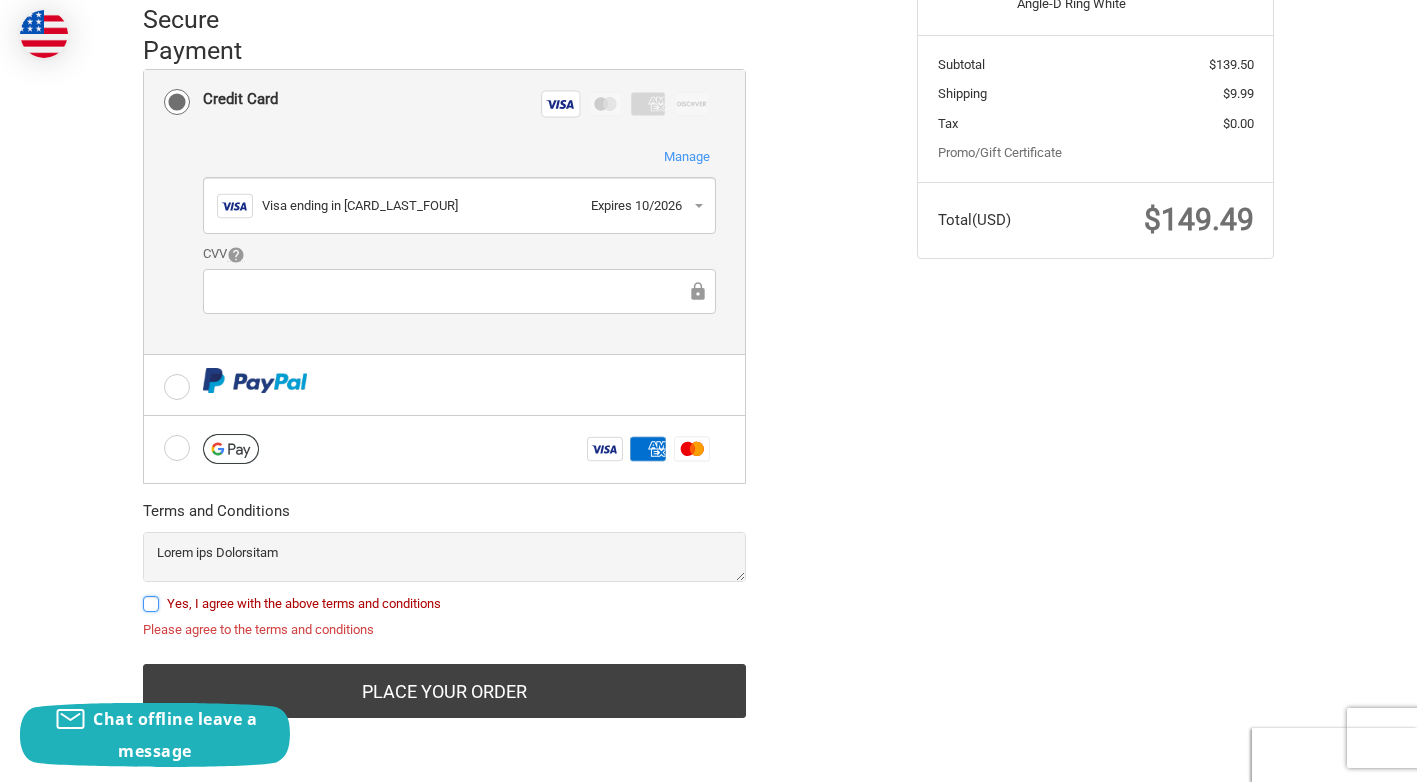 click on "Yes, I agree with the above terms and conditions" at bounding box center [143, 594] 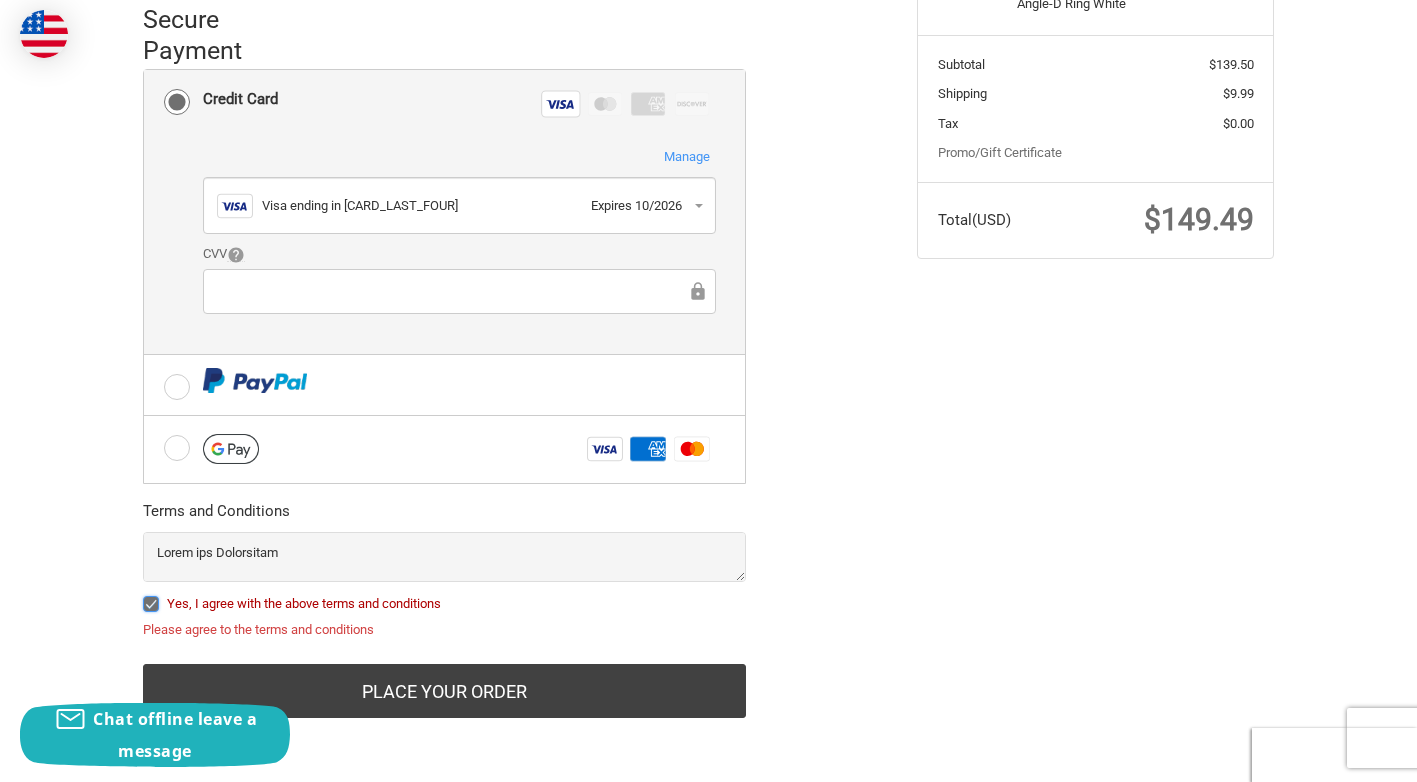 checkbox on "true" 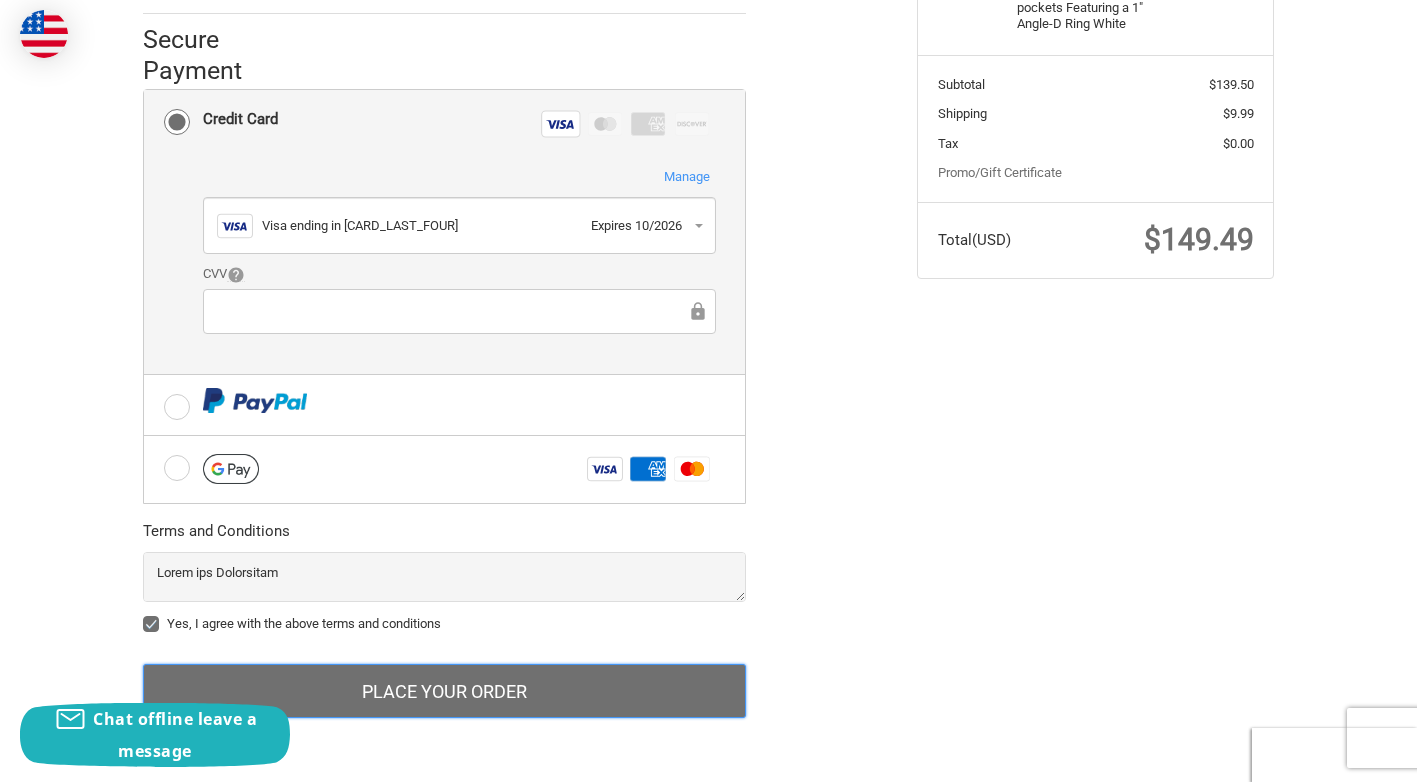 click on "Place Your Order" at bounding box center [444, 691] 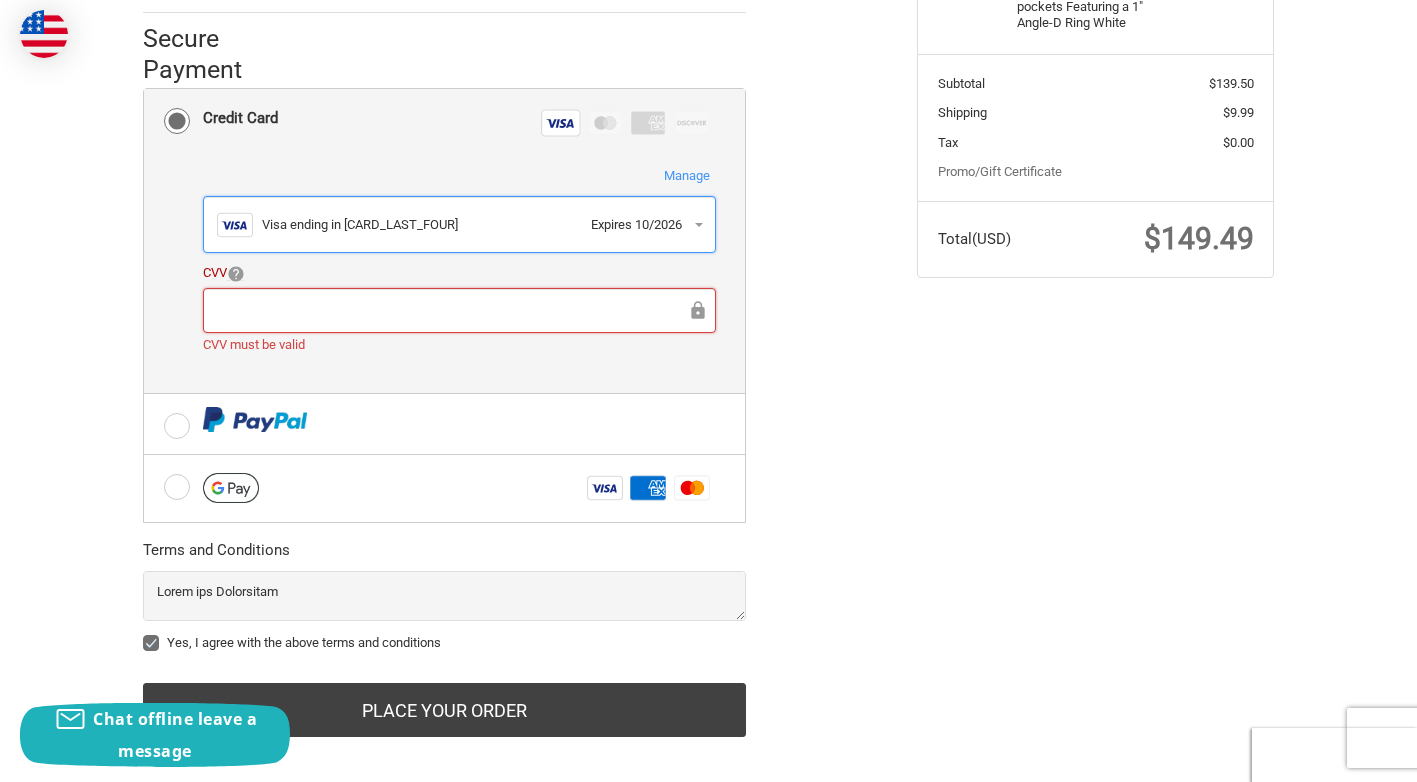 click on "Visa ending in 3759" at bounding box center [421, 225] 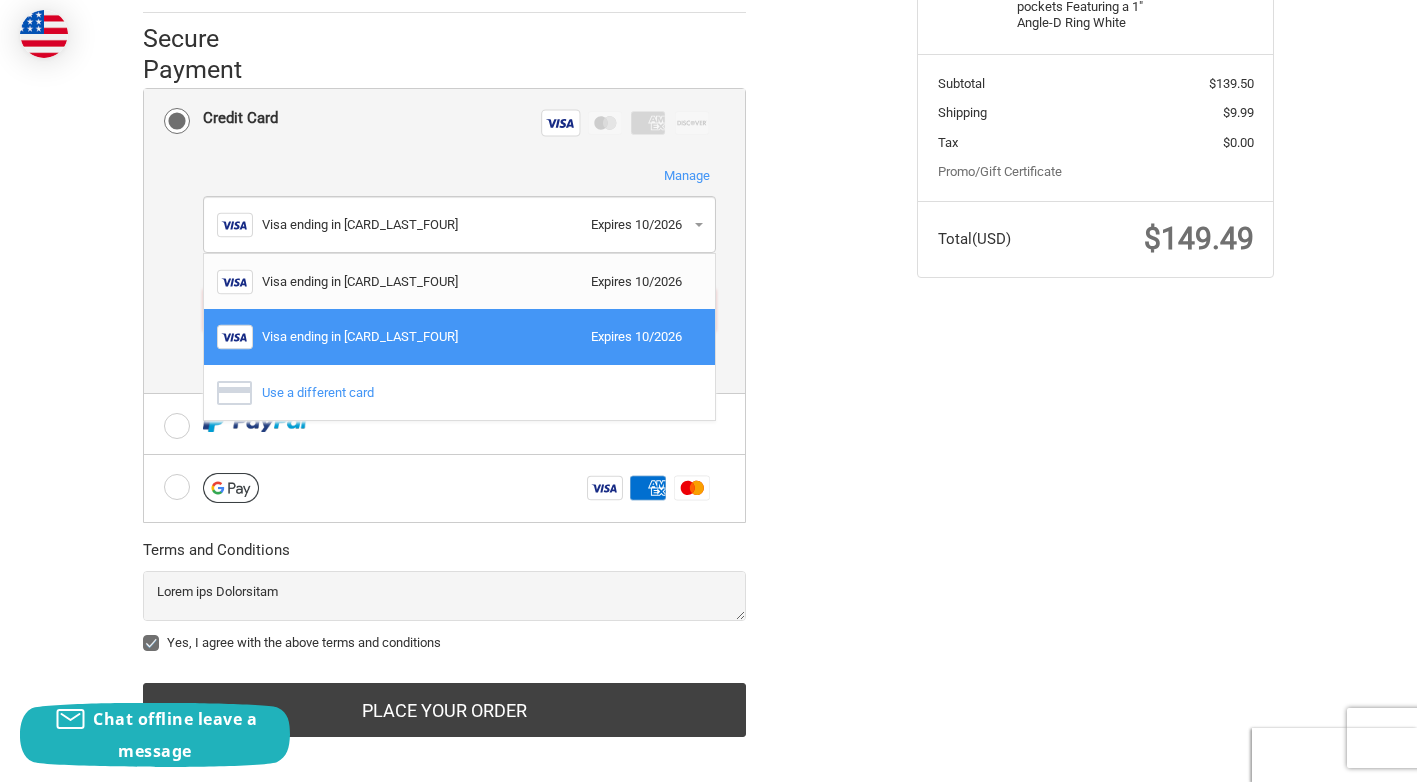 click on "Visa ending in 3851" at bounding box center [421, 282] 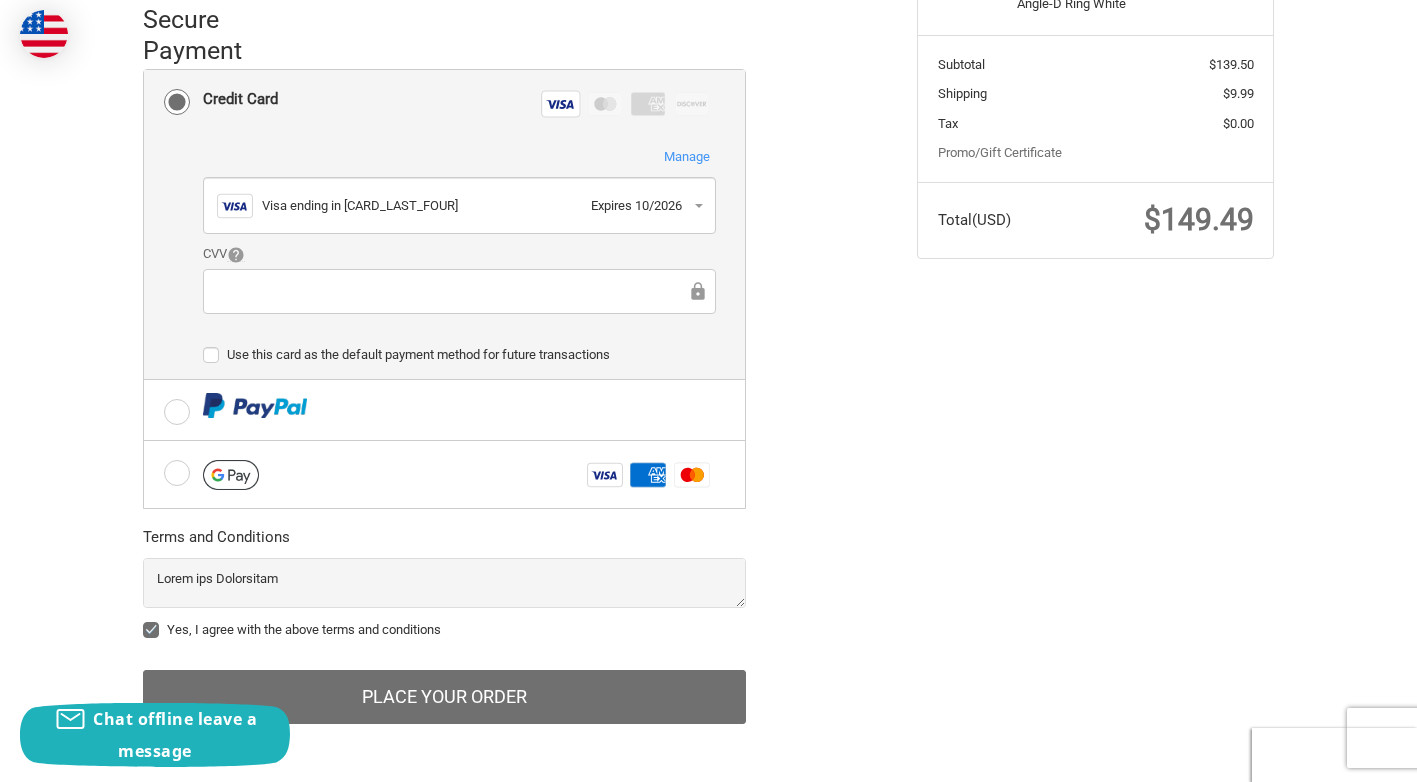 scroll, scrollTop: 566, scrollLeft: 0, axis: vertical 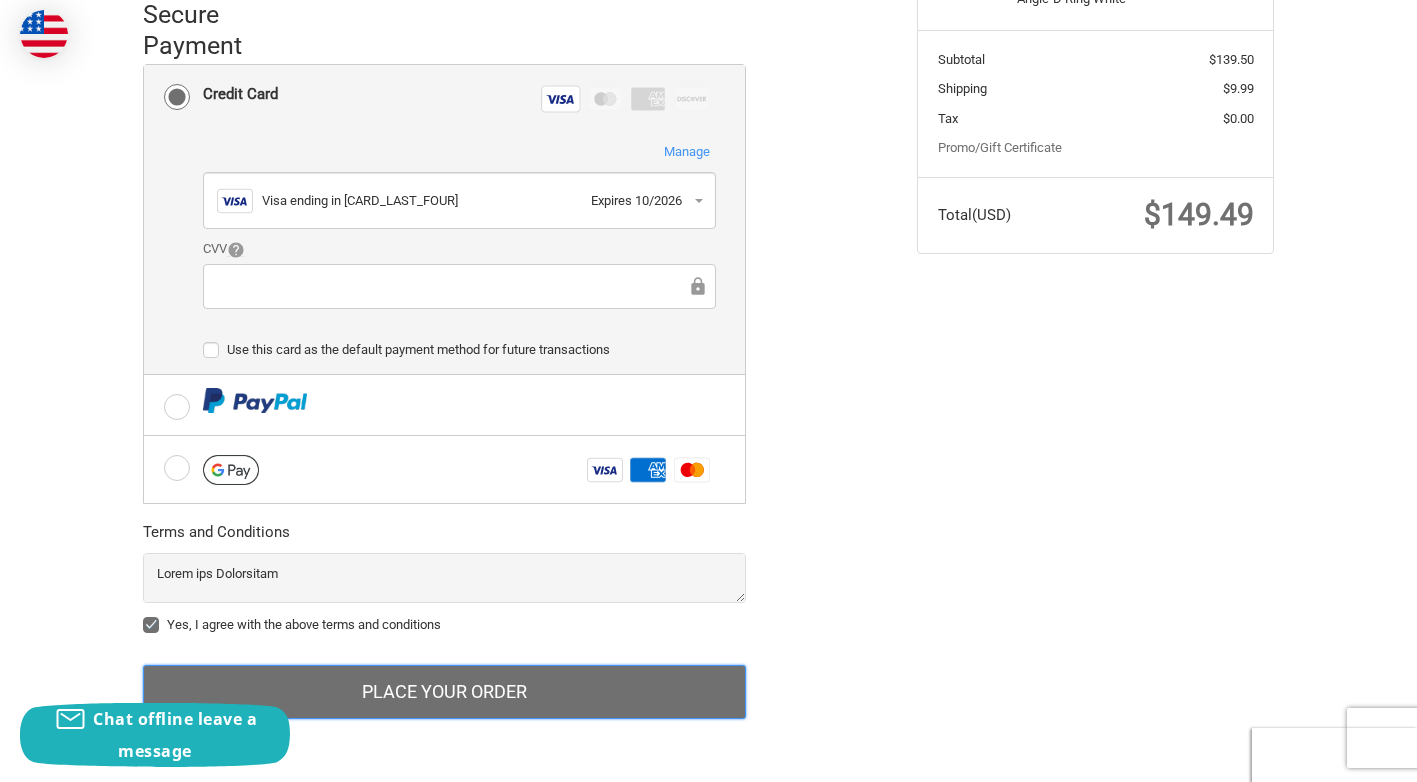 click on "Place Your Order" at bounding box center (444, 692) 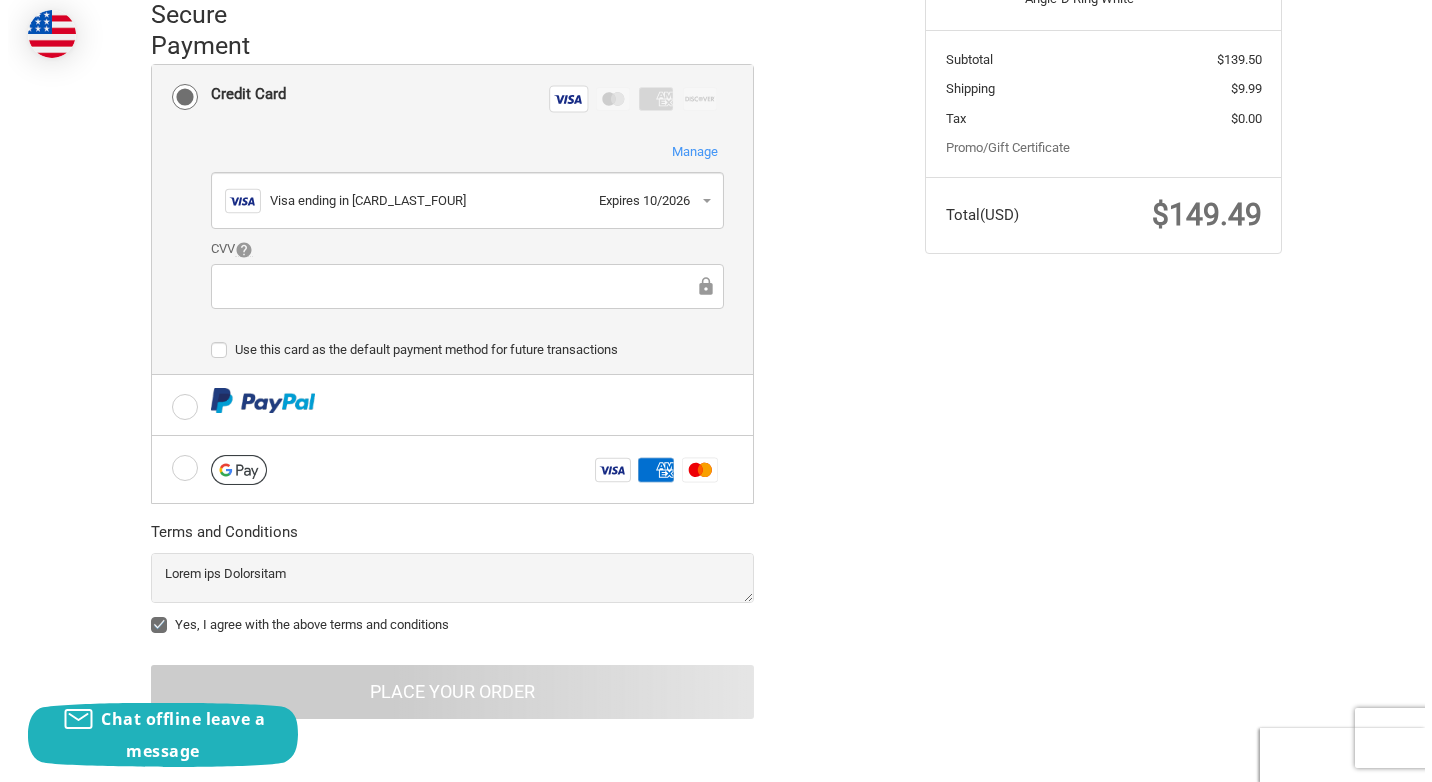 scroll, scrollTop: 0, scrollLeft: 0, axis: both 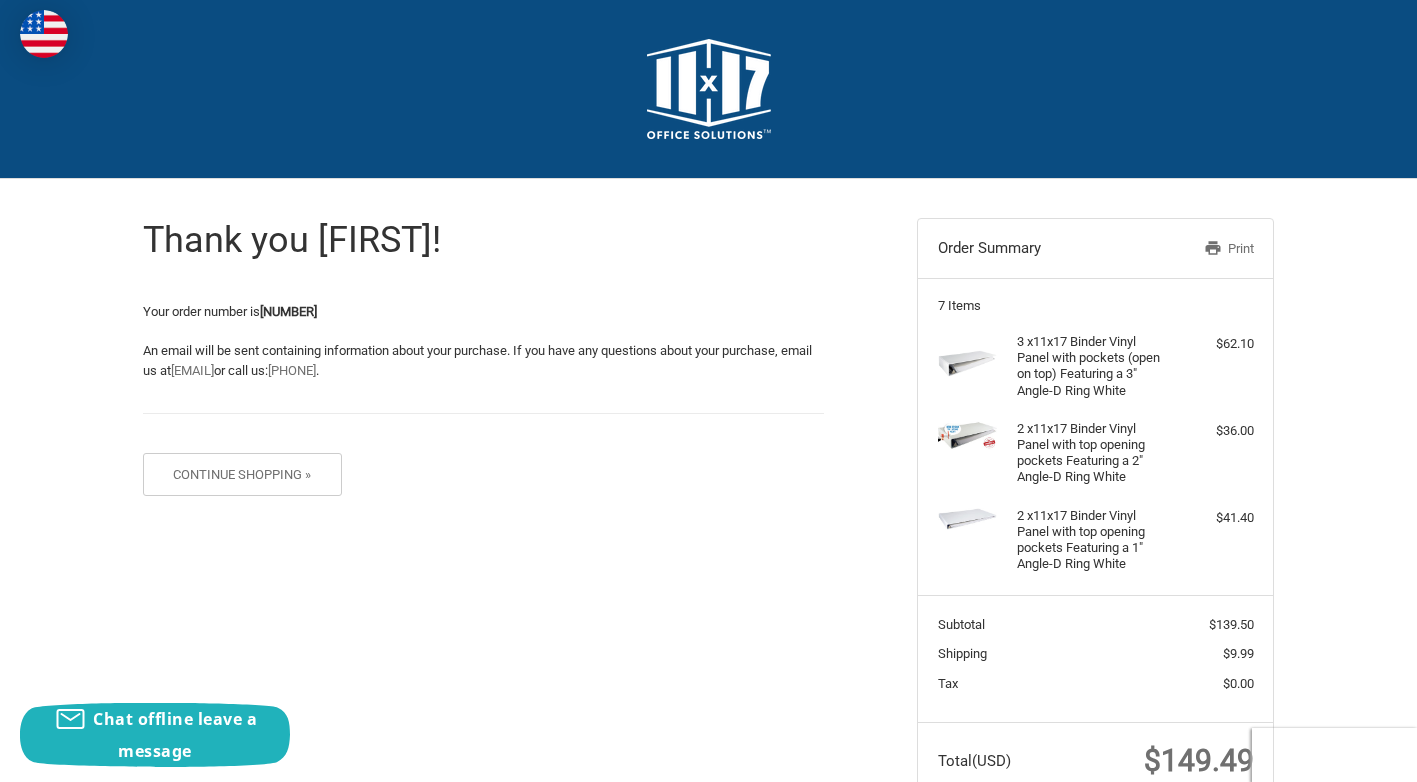 click on "Thank you Jason!" at bounding box center [483, 240] 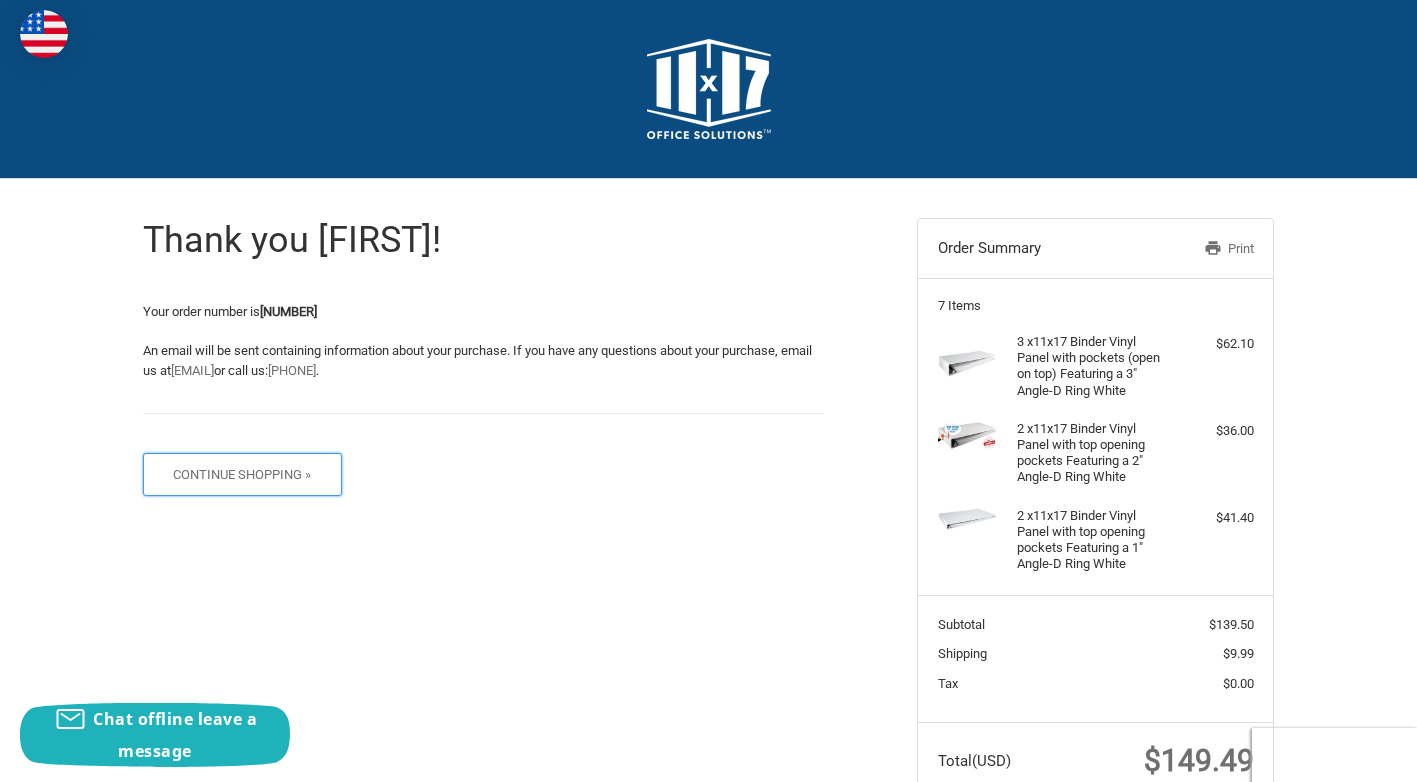 click on "Continue Shopping »" at bounding box center [242, 474] 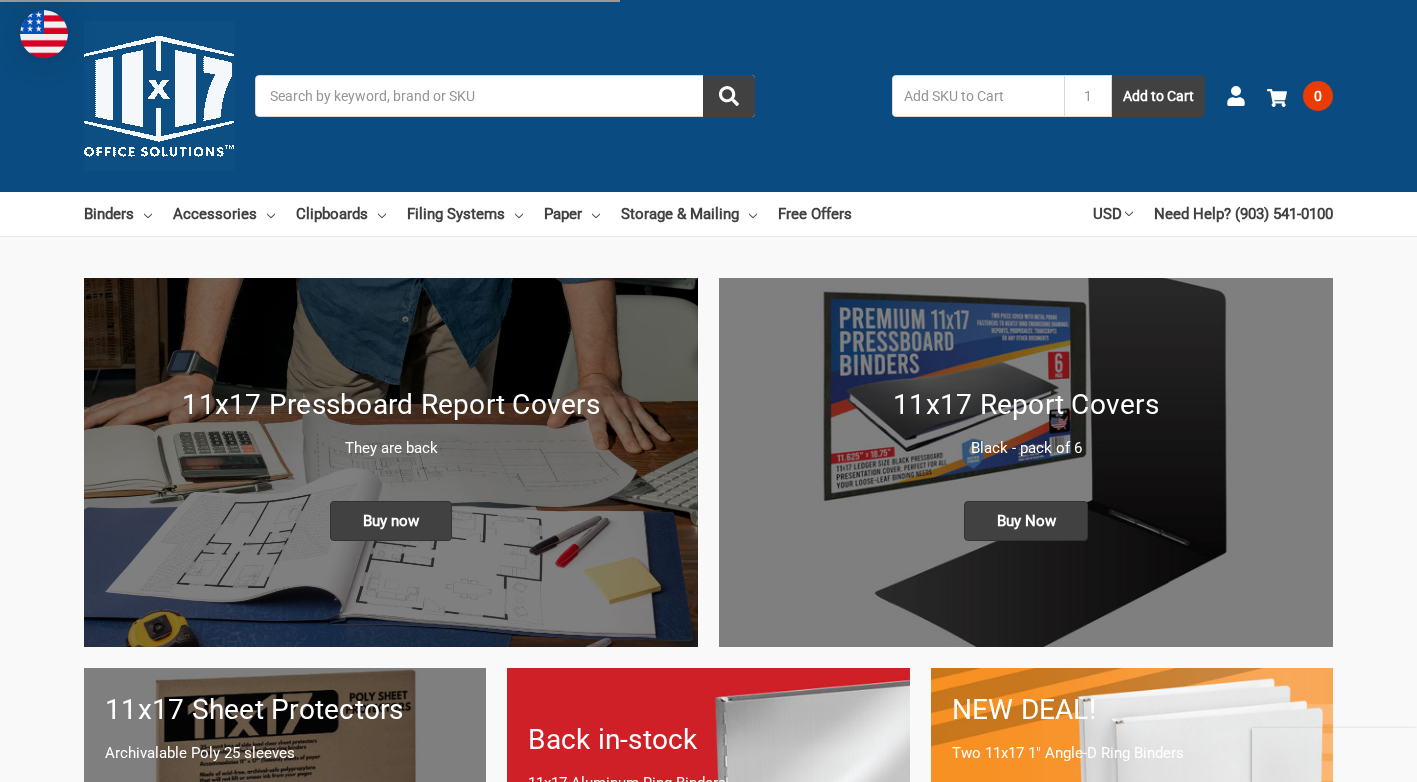 scroll, scrollTop: 0, scrollLeft: 0, axis: both 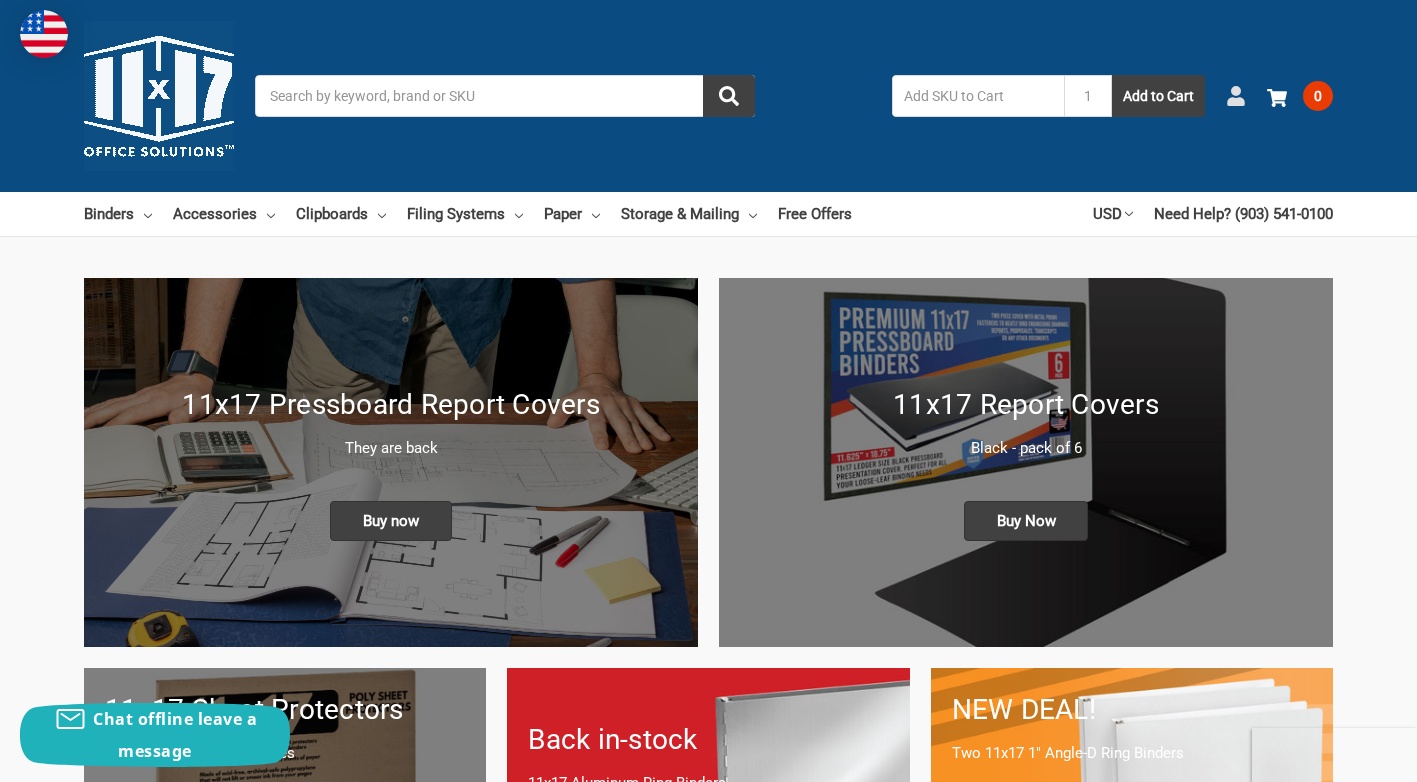 click 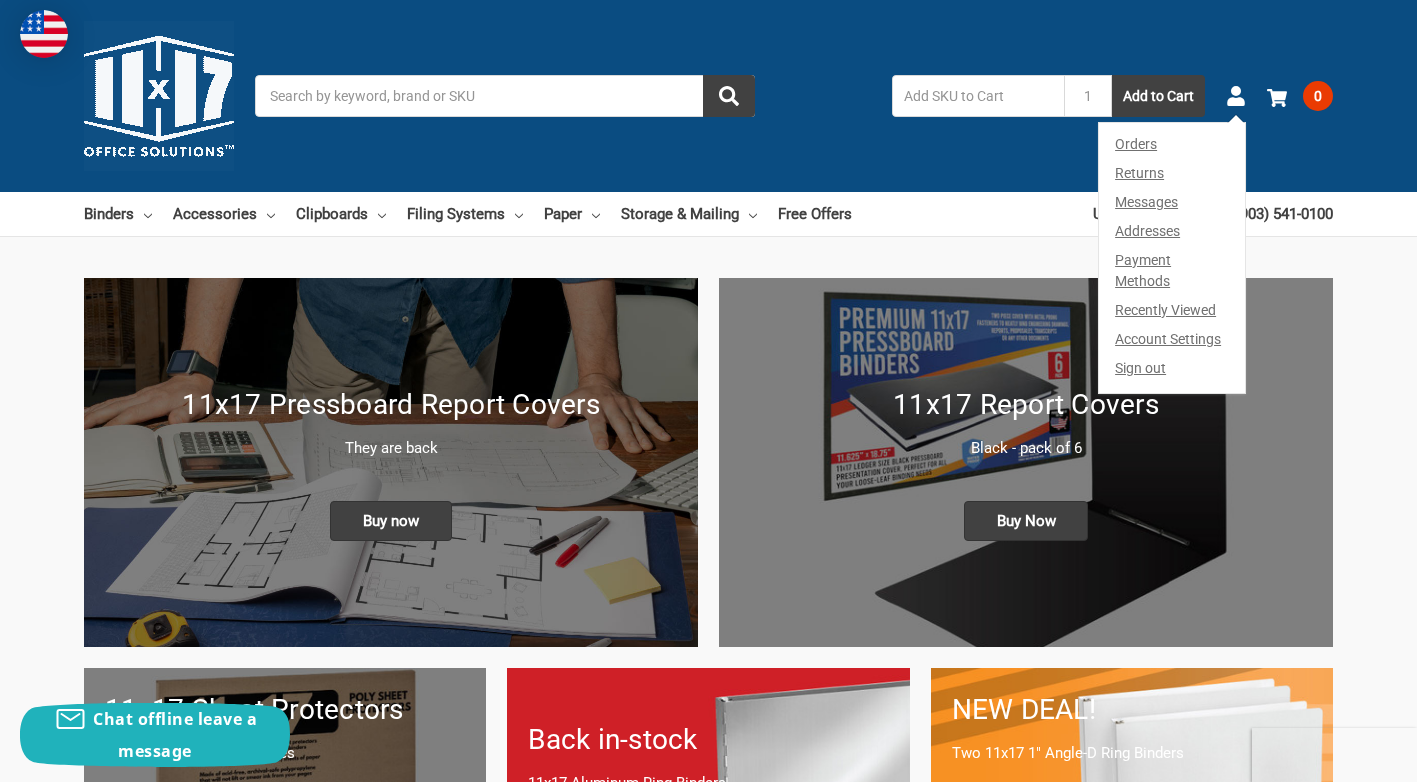 click on "Sign out" at bounding box center (1171, 373) 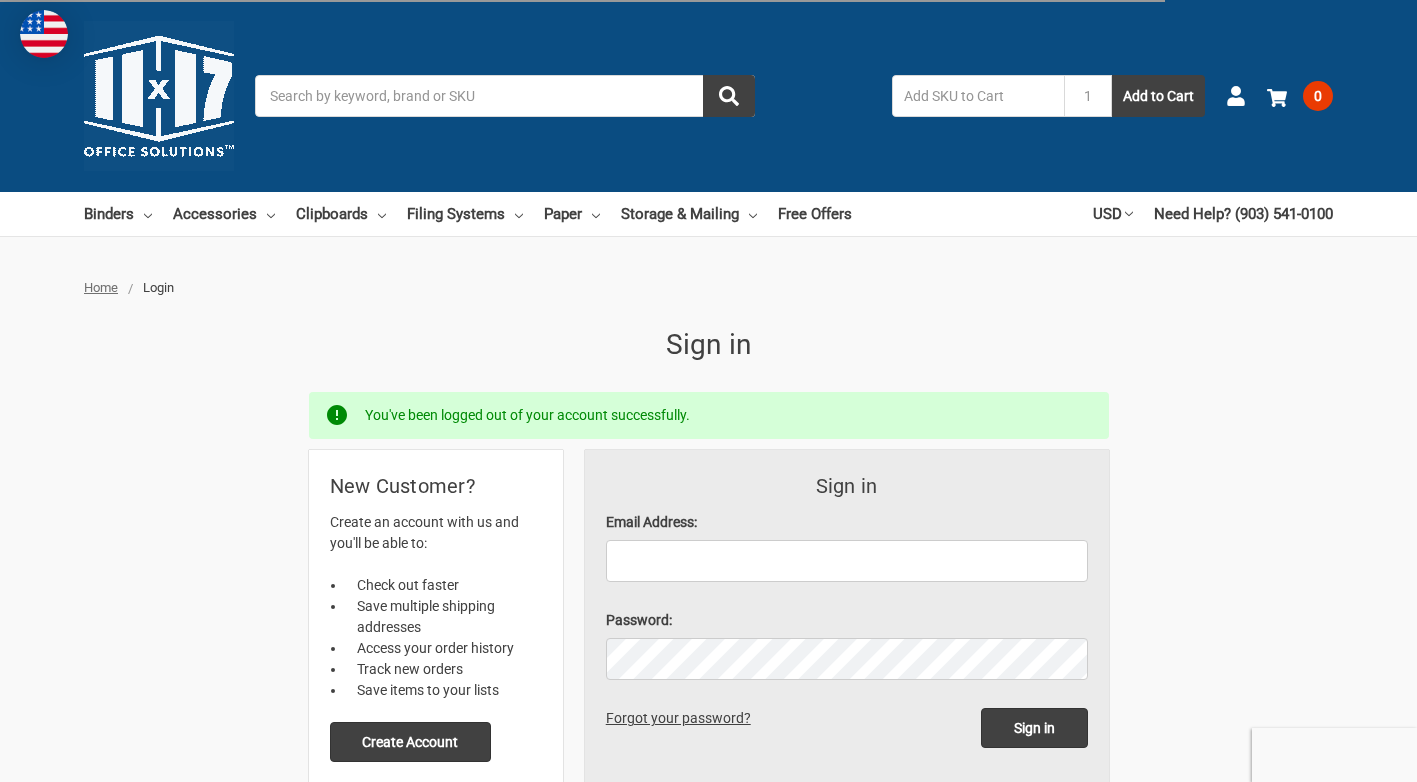 scroll, scrollTop: 0, scrollLeft: 0, axis: both 